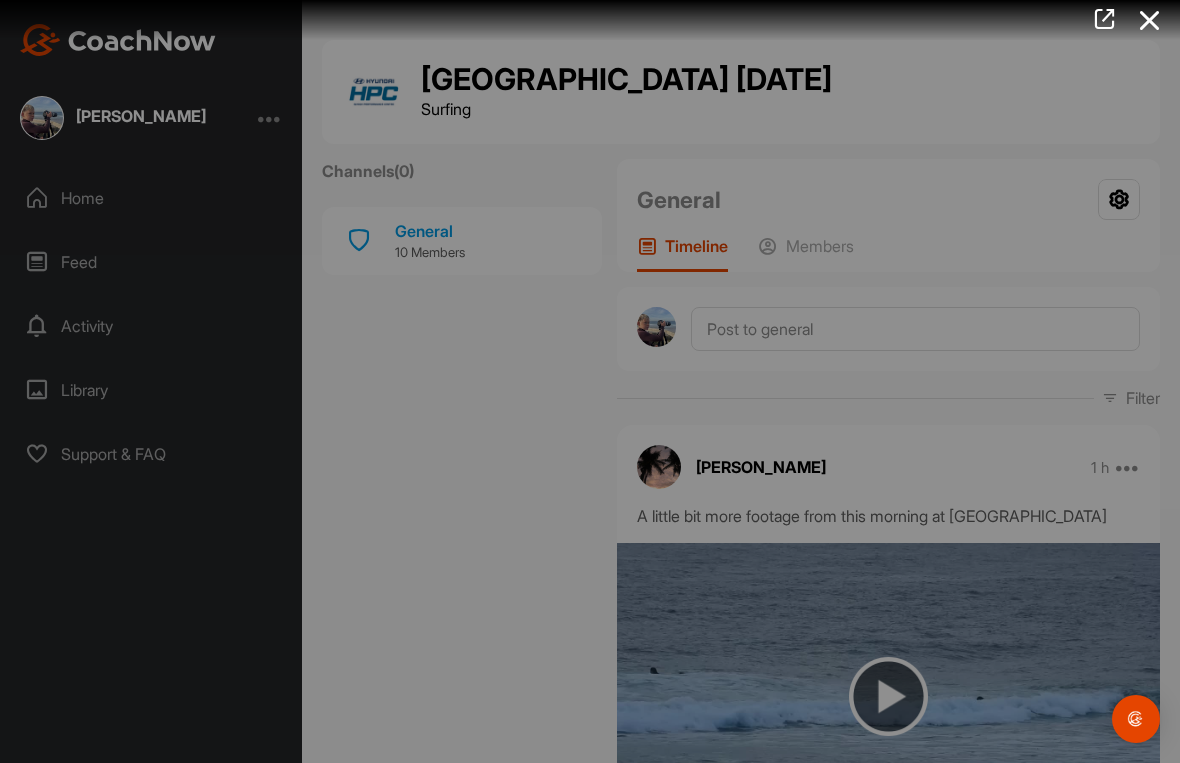 scroll, scrollTop: 0, scrollLeft: 0, axis: both 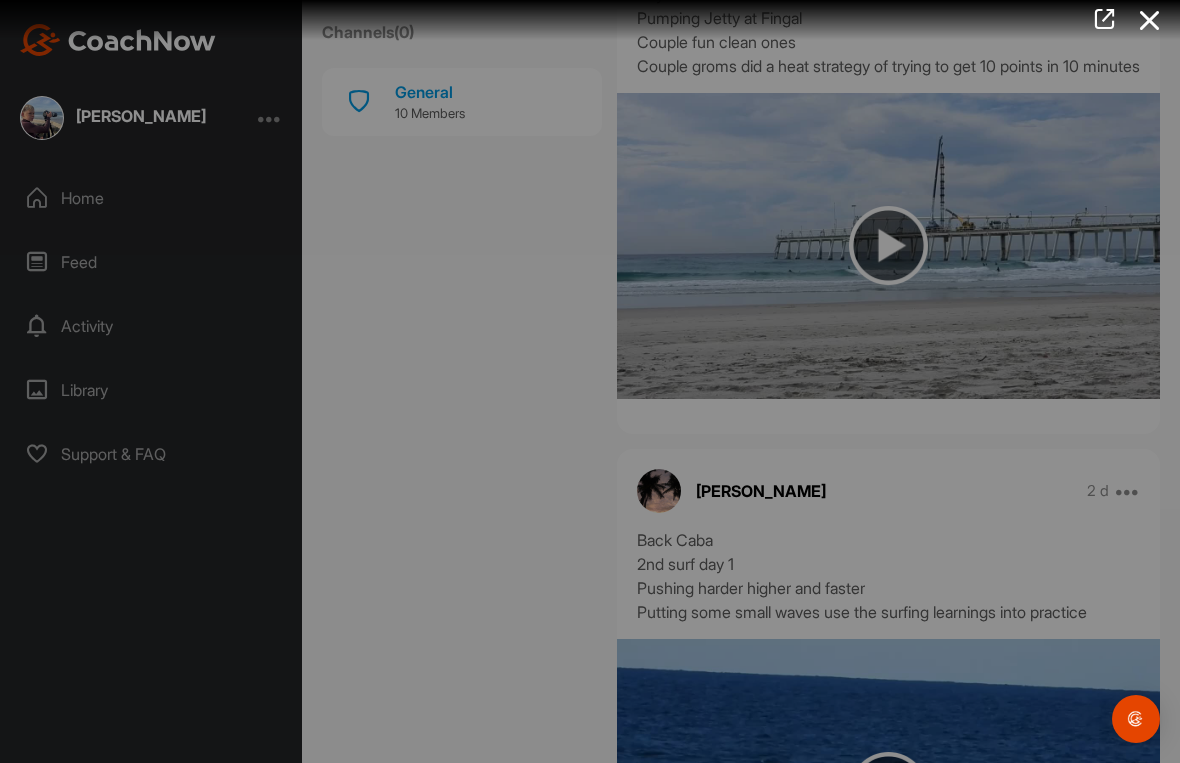 click at bounding box center (565, 364) 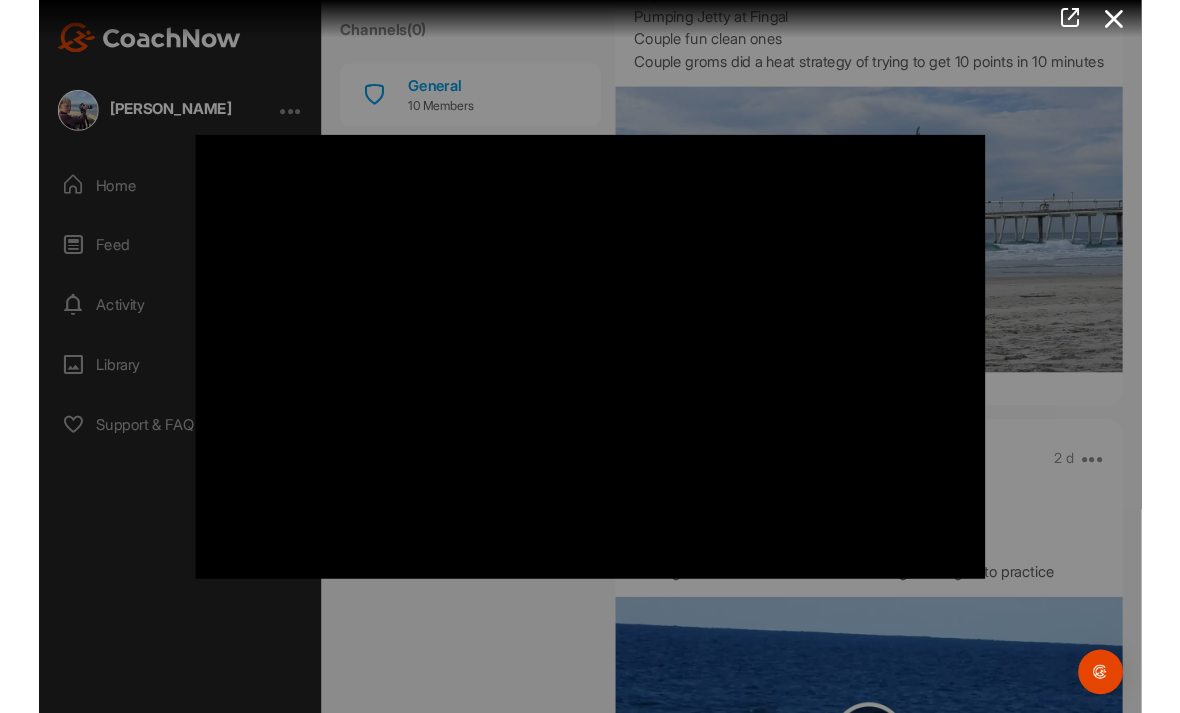scroll, scrollTop: 15, scrollLeft: 0, axis: vertical 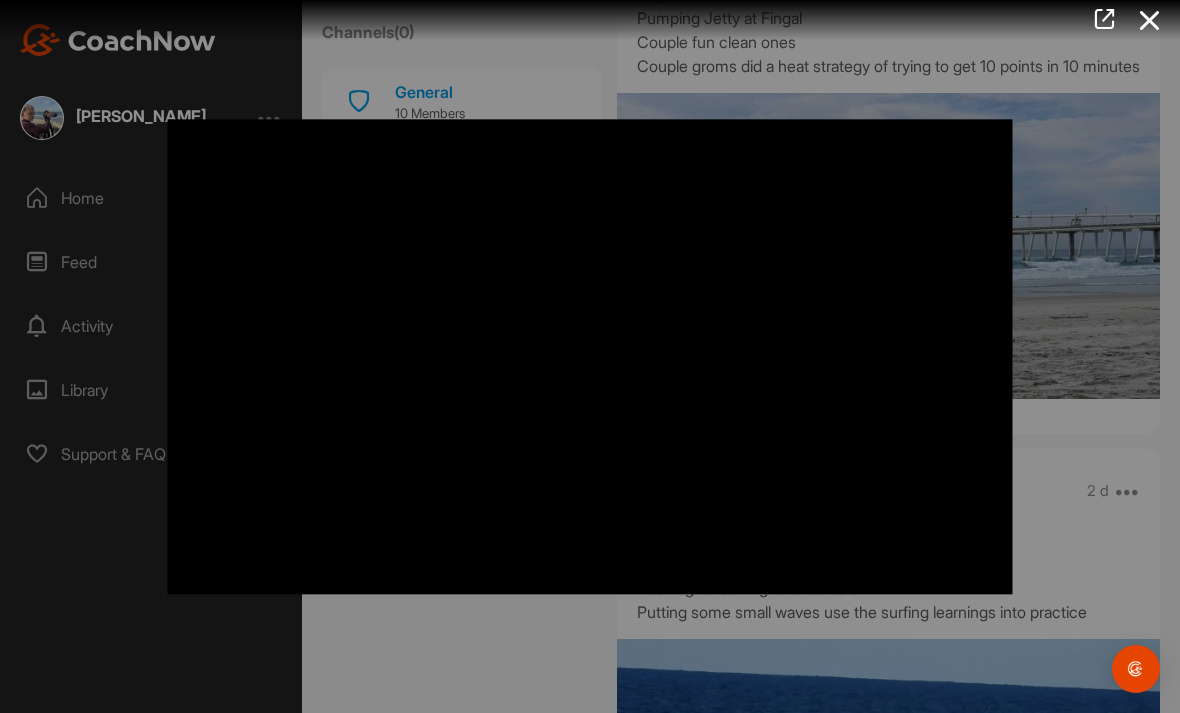 click at bounding box center [1150, 20] 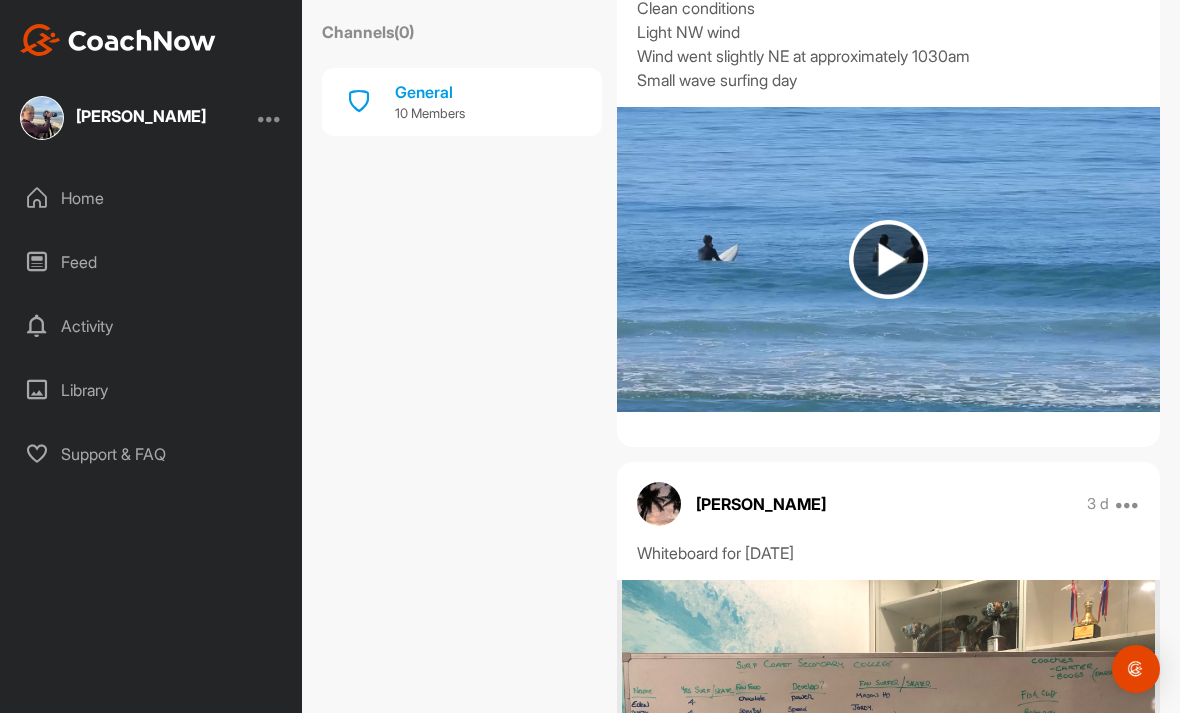 scroll, scrollTop: 3705, scrollLeft: 0, axis: vertical 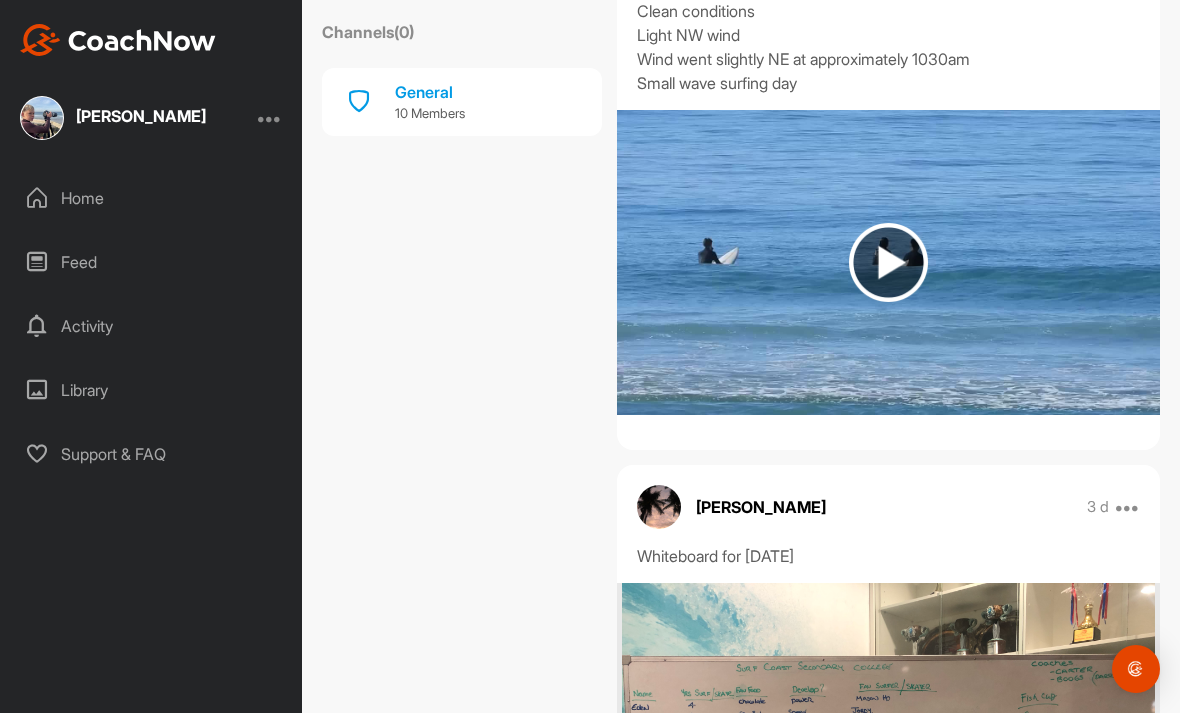 click at bounding box center (888, 262) 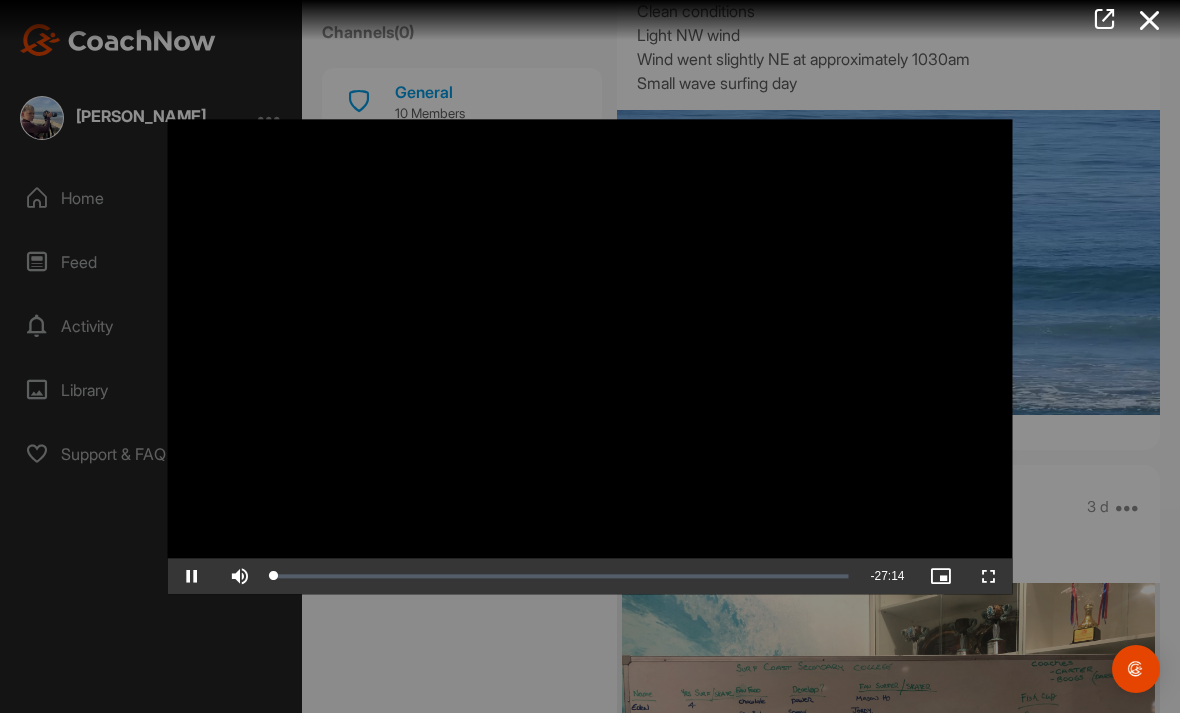 click at bounding box center [989, 576] 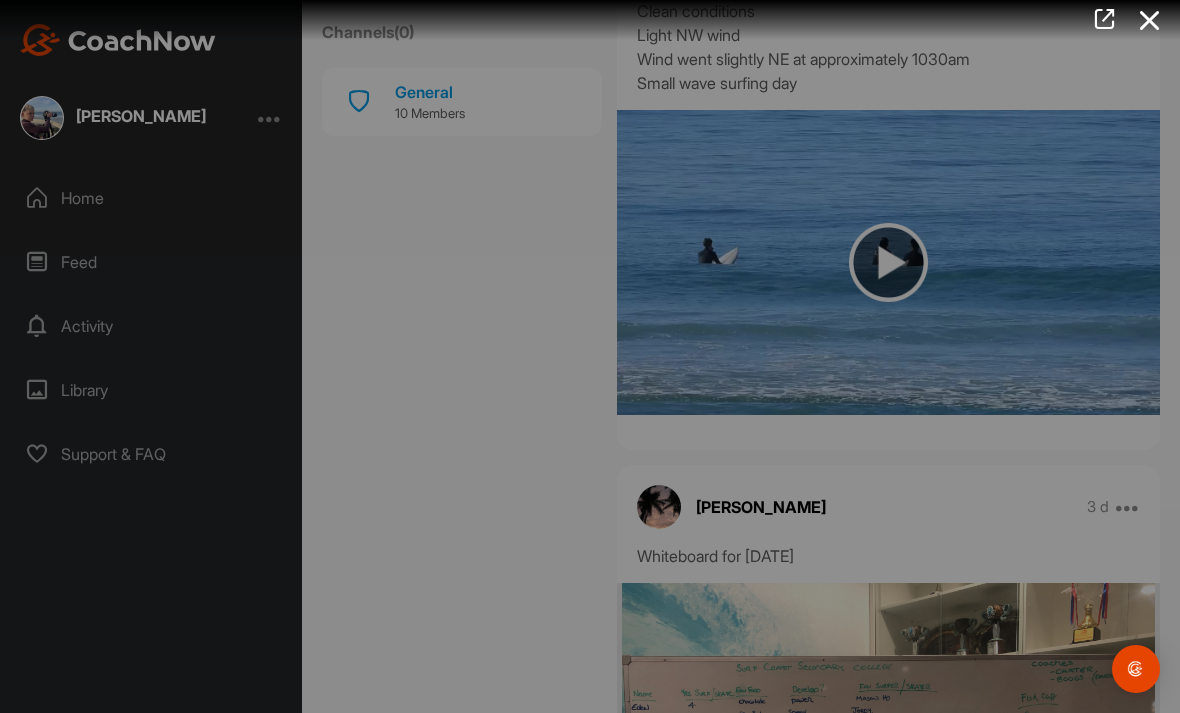 scroll, scrollTop: 0, scrollLeft: 0, axis: both 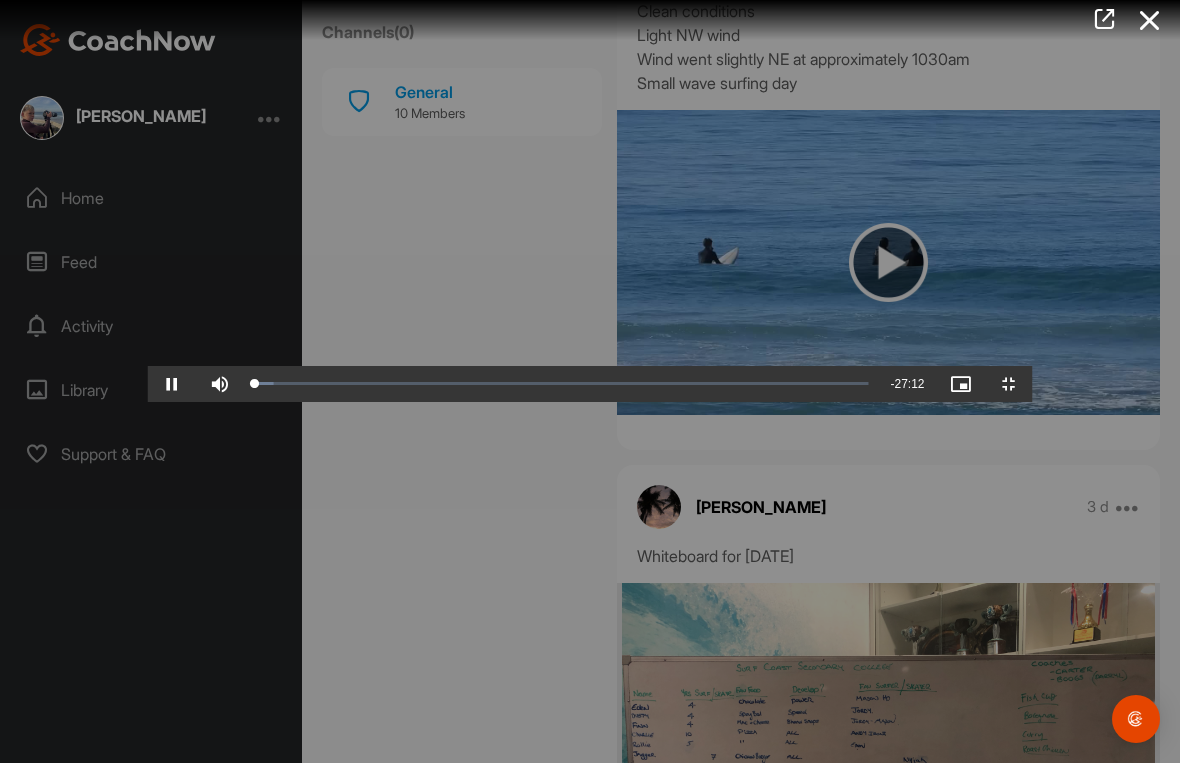 click at bounding box center (254, 384) 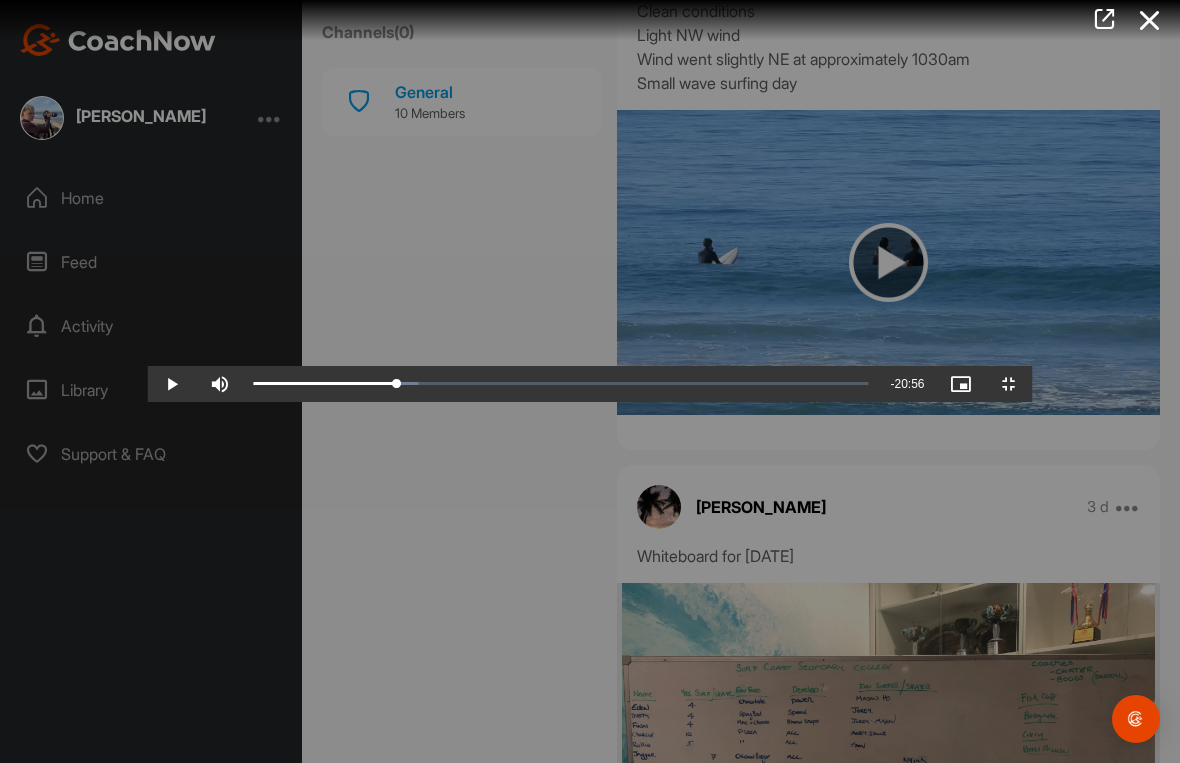 click on "Loaded :  26.91%" at bounding box center (561, 384) 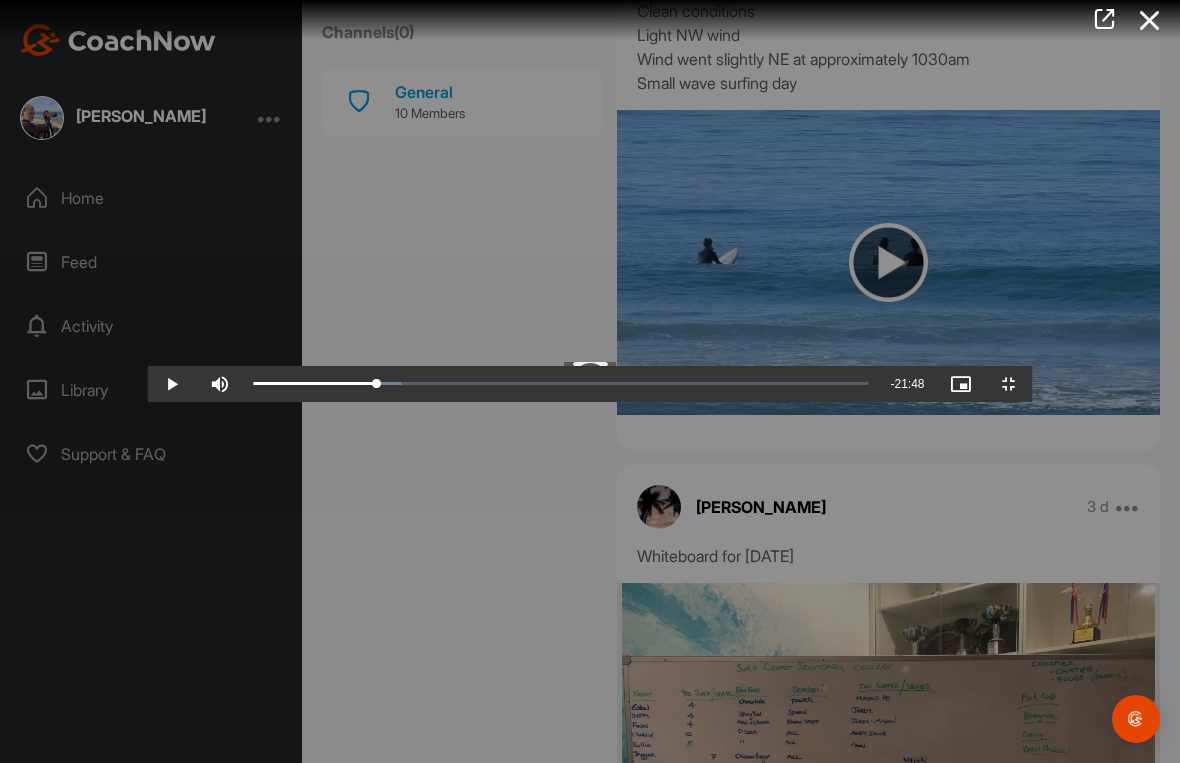 click at bounding box center (315, 384) 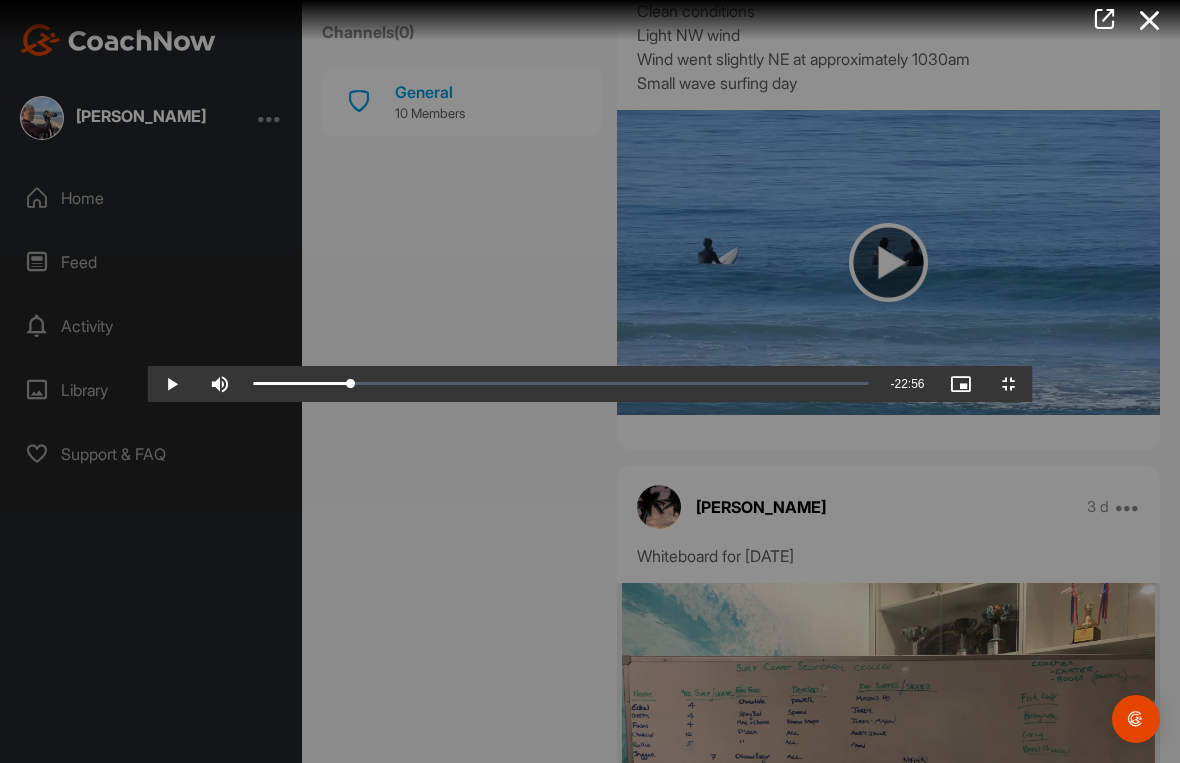 click at bounding box center (302, 384) 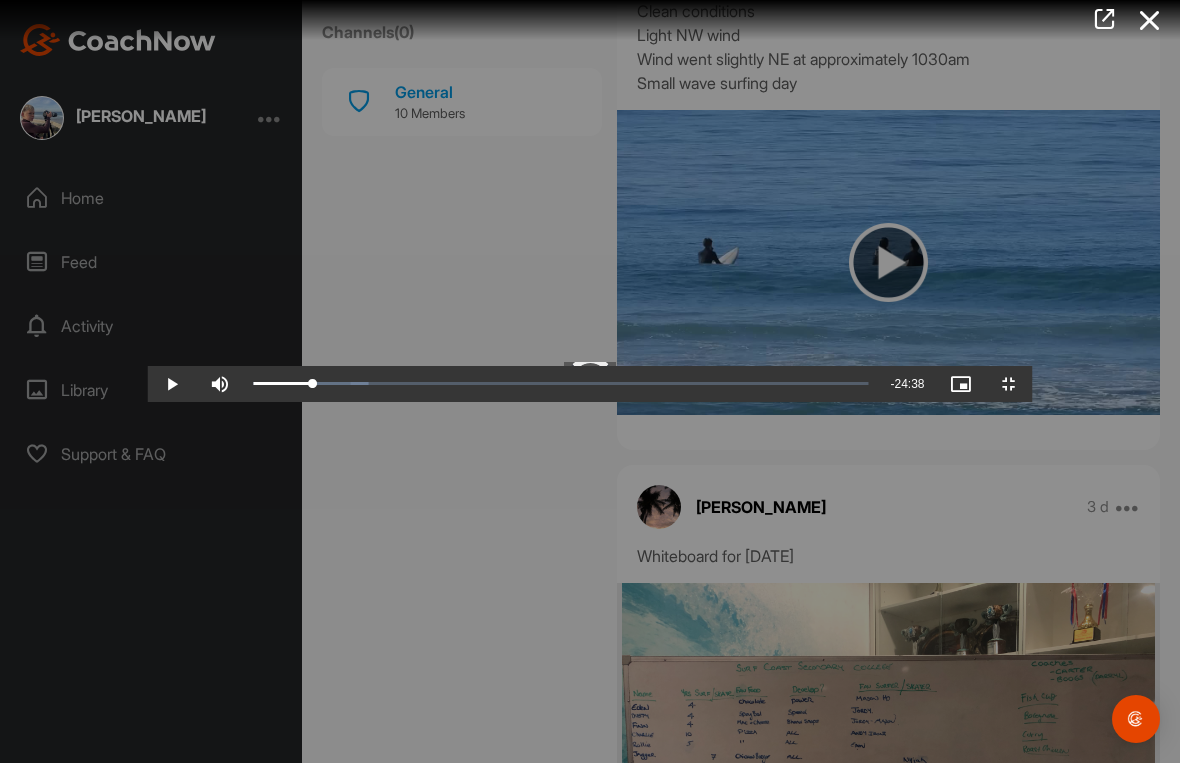 click at bounding box center (283, 384) 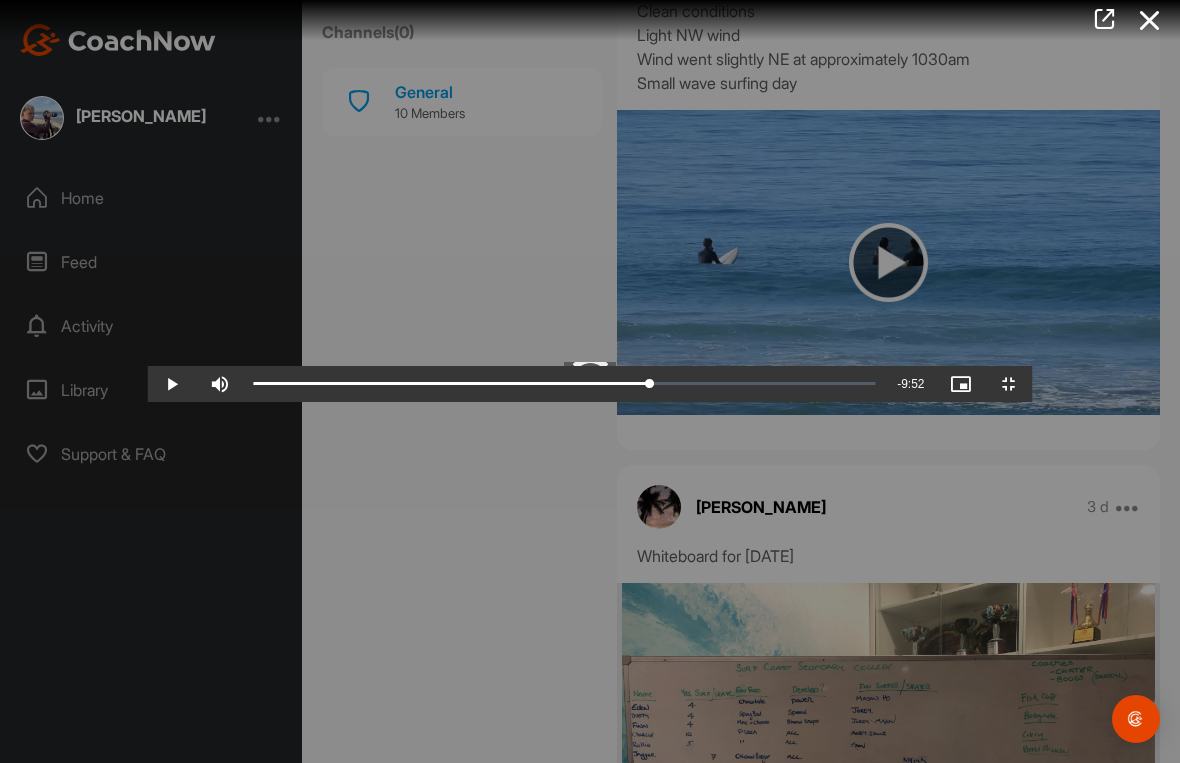 click at bounding box center (452, 384) 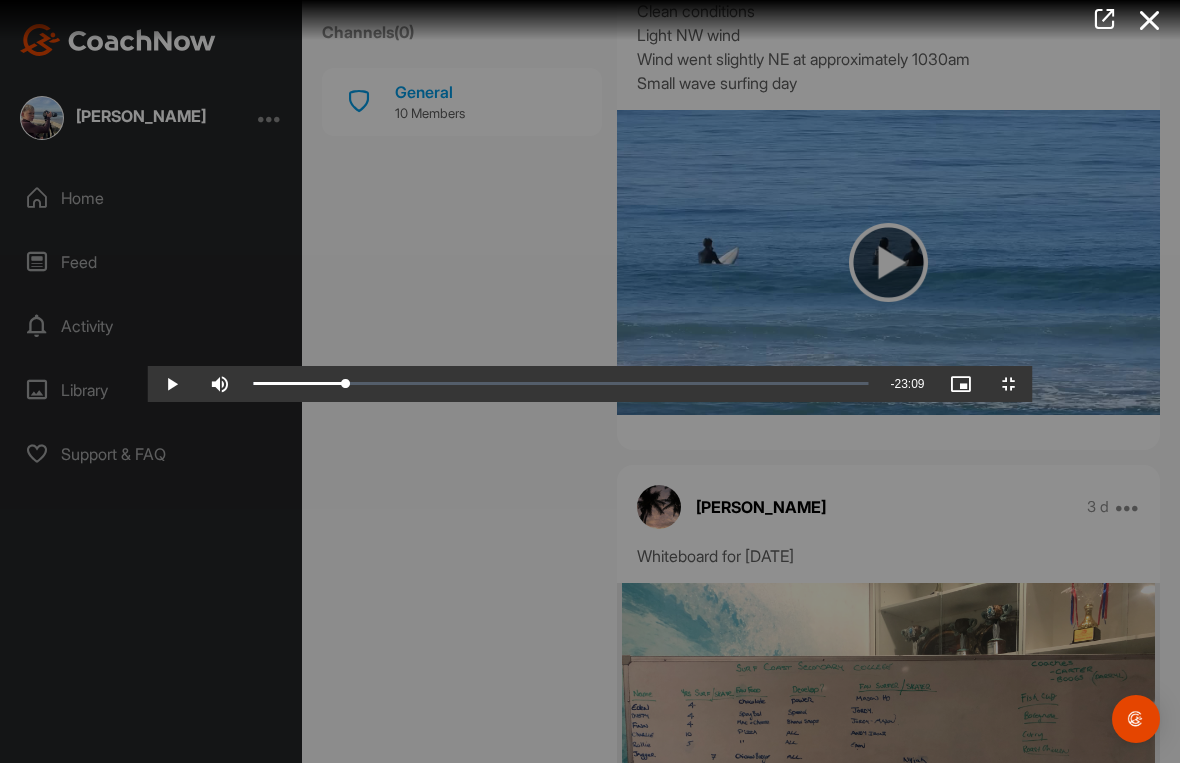 click at bounding box center [300, 384] 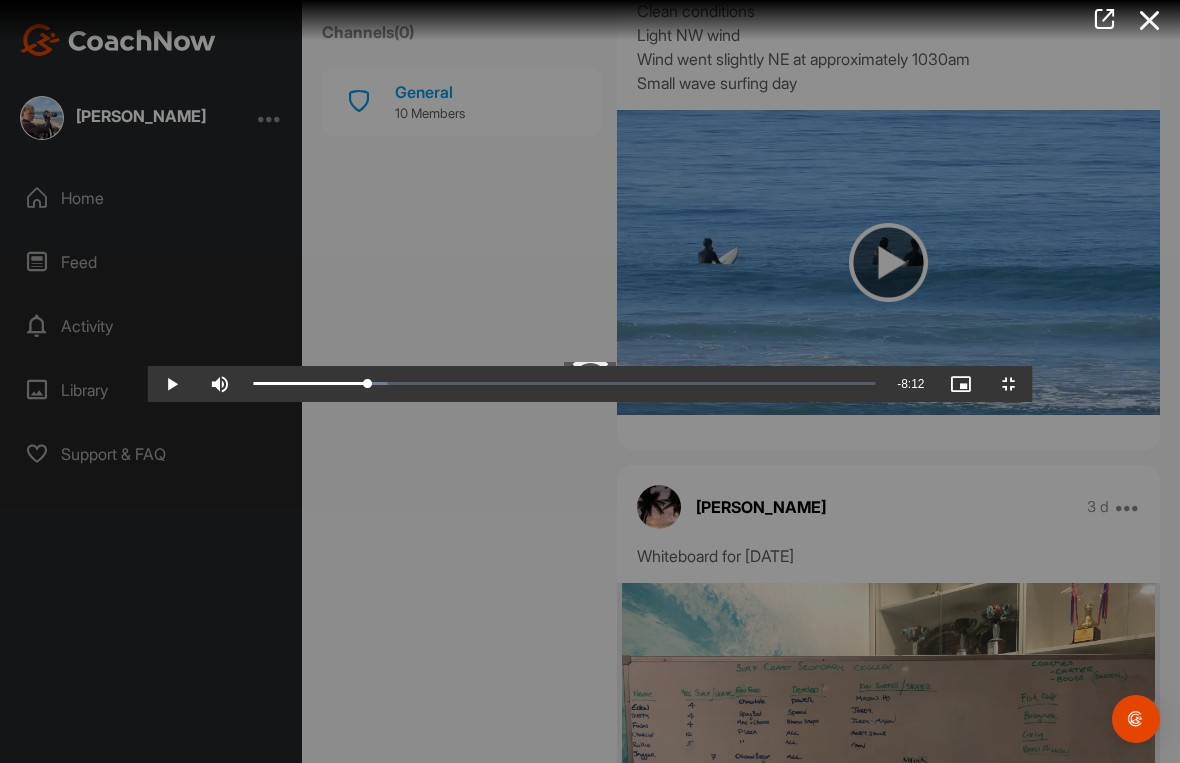 click at bounding box center [311, 384] 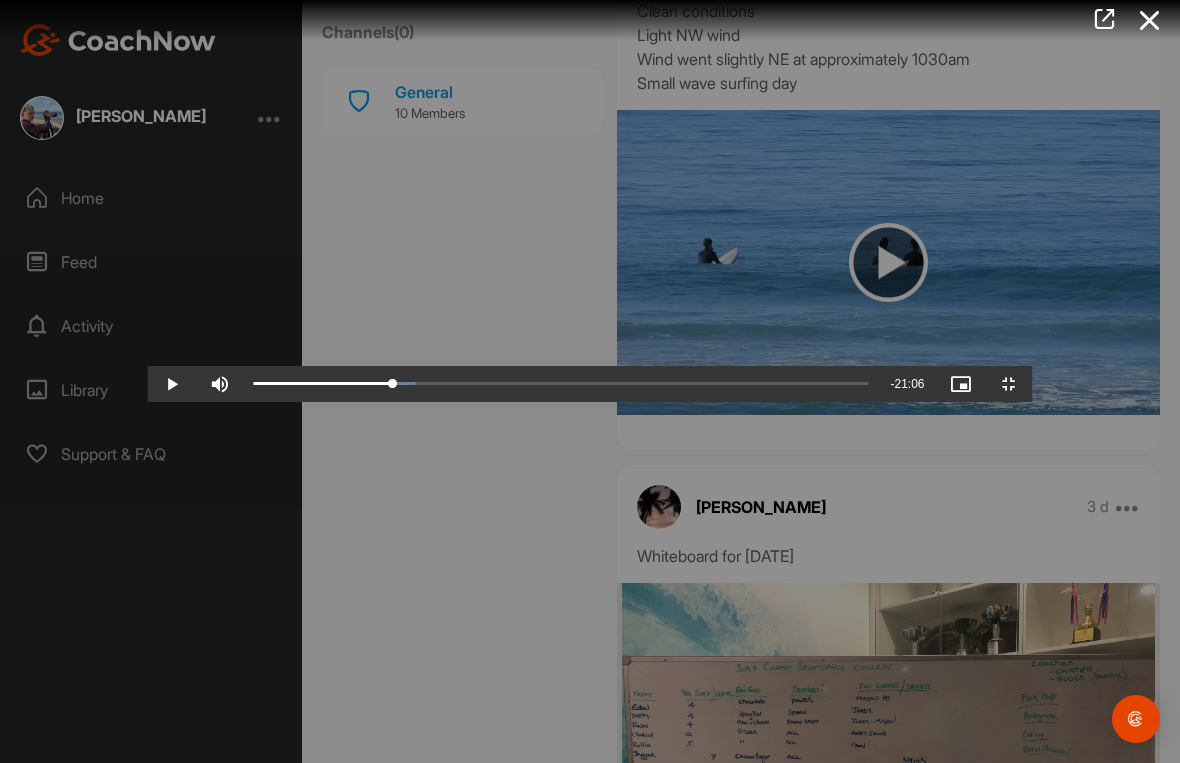 click at bounding box center [172, 384] 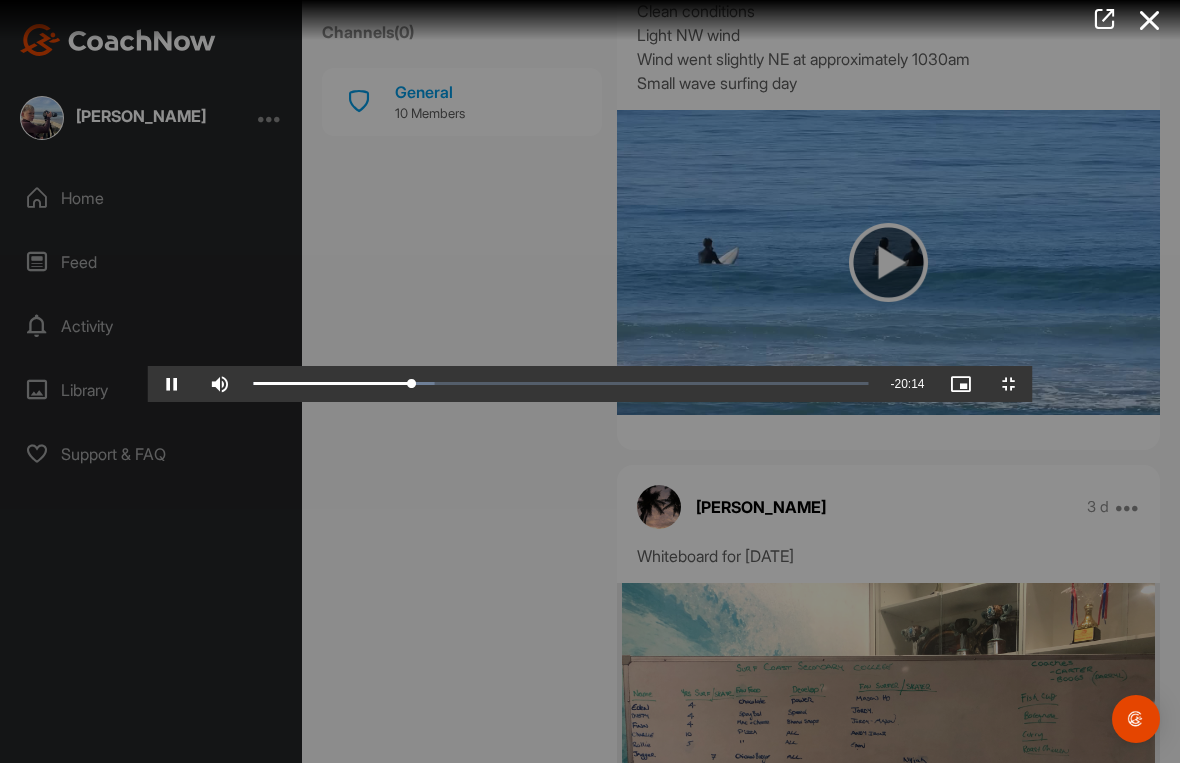 click on "Loaded :  29.42%" at bounding box center (561, 384) 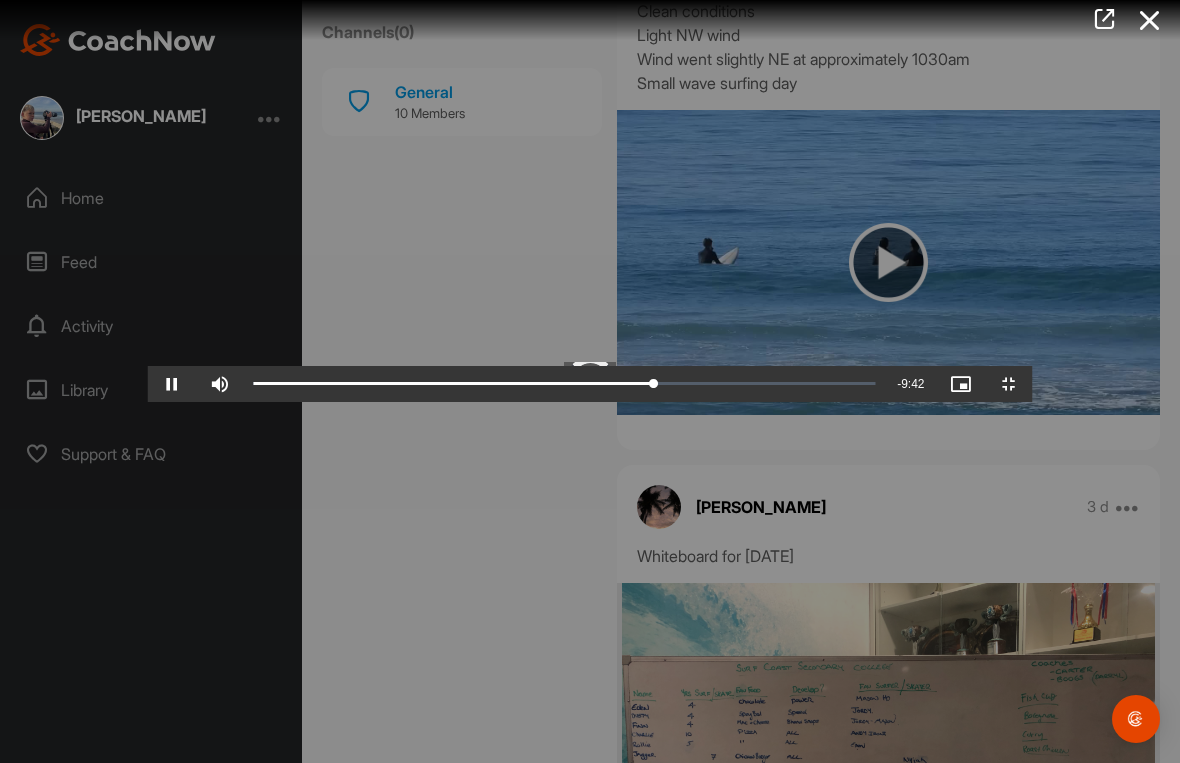 click at bounding box center (454, 384) 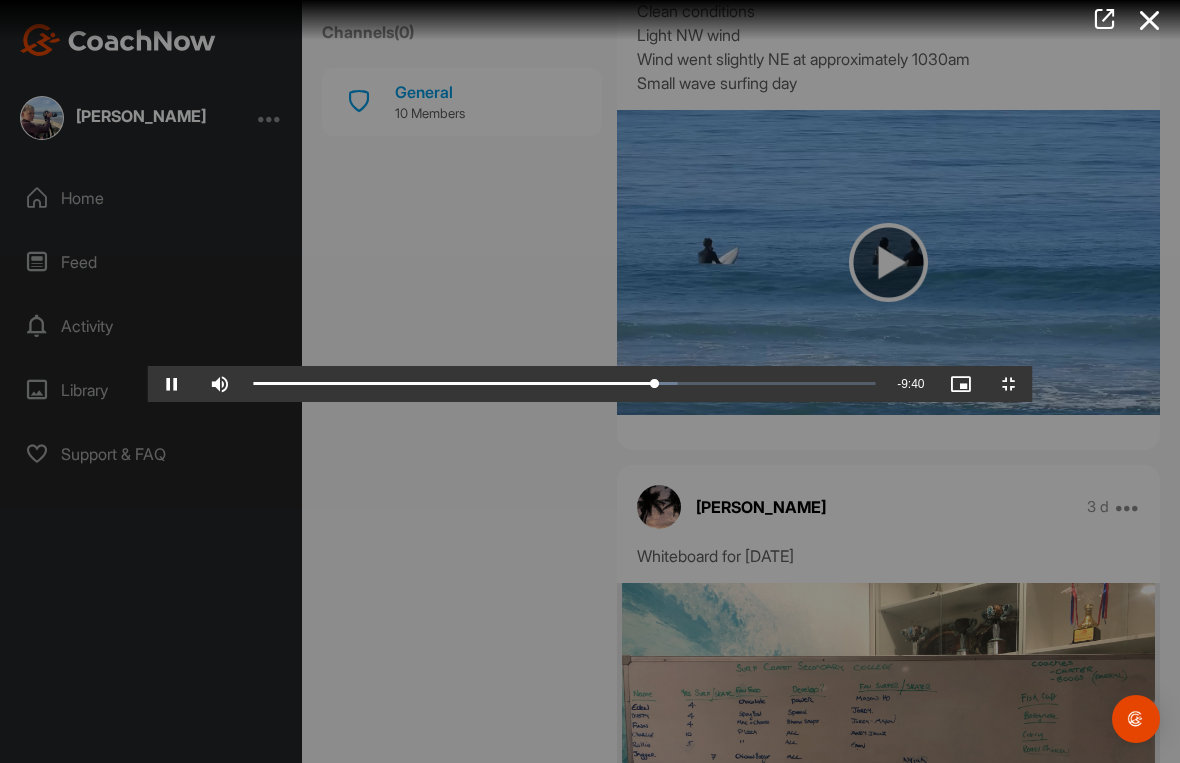 click at bounding box center (454, 384) 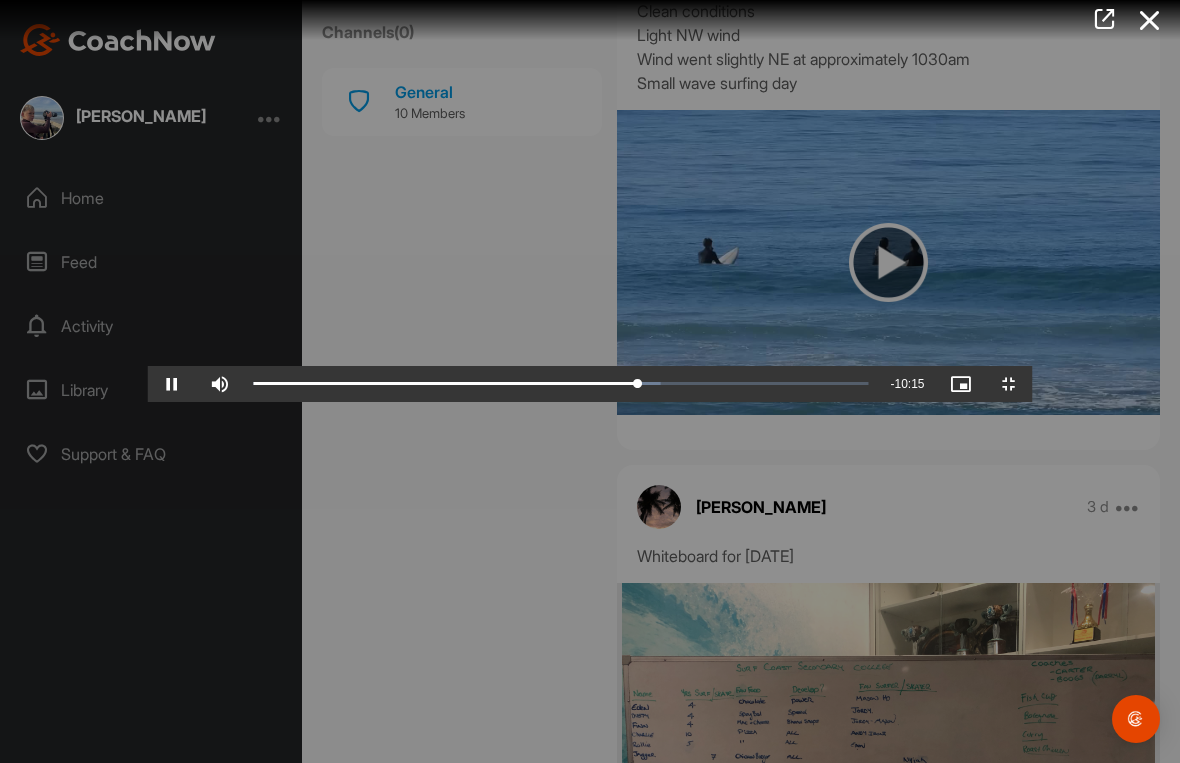 click at bounding box center (172, 384) 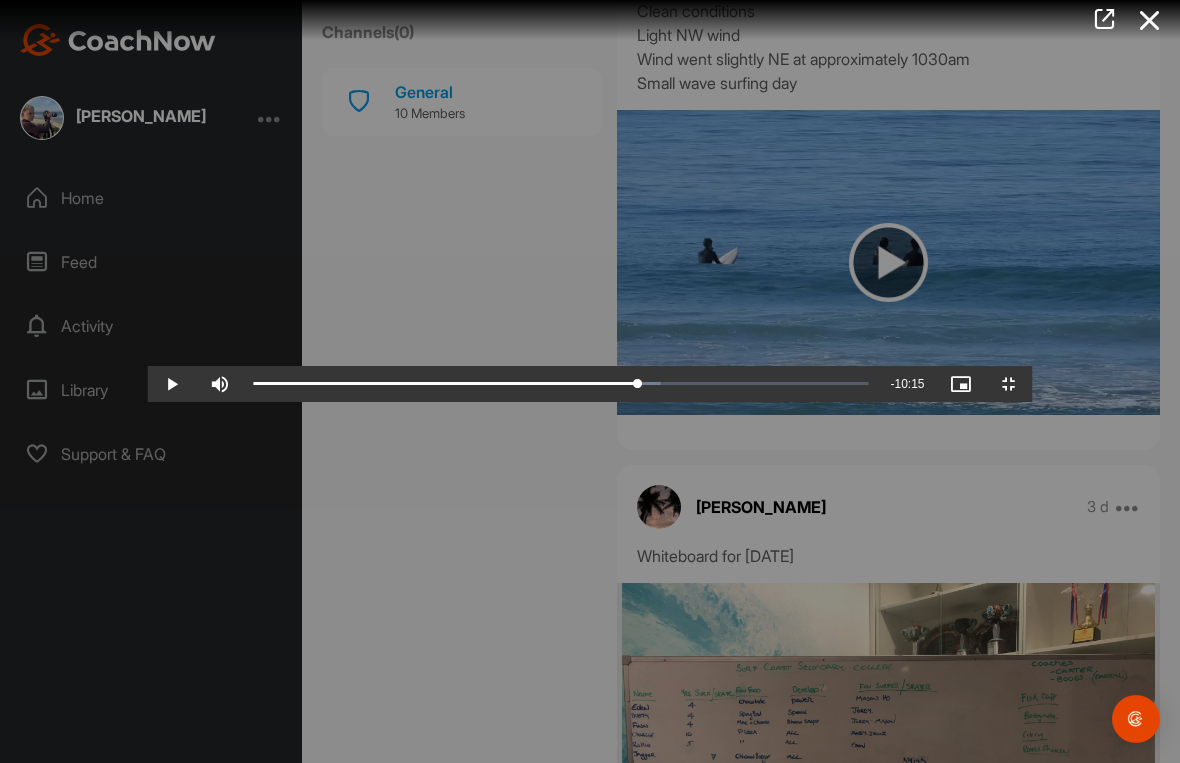 click at bounding box center (446, 384) 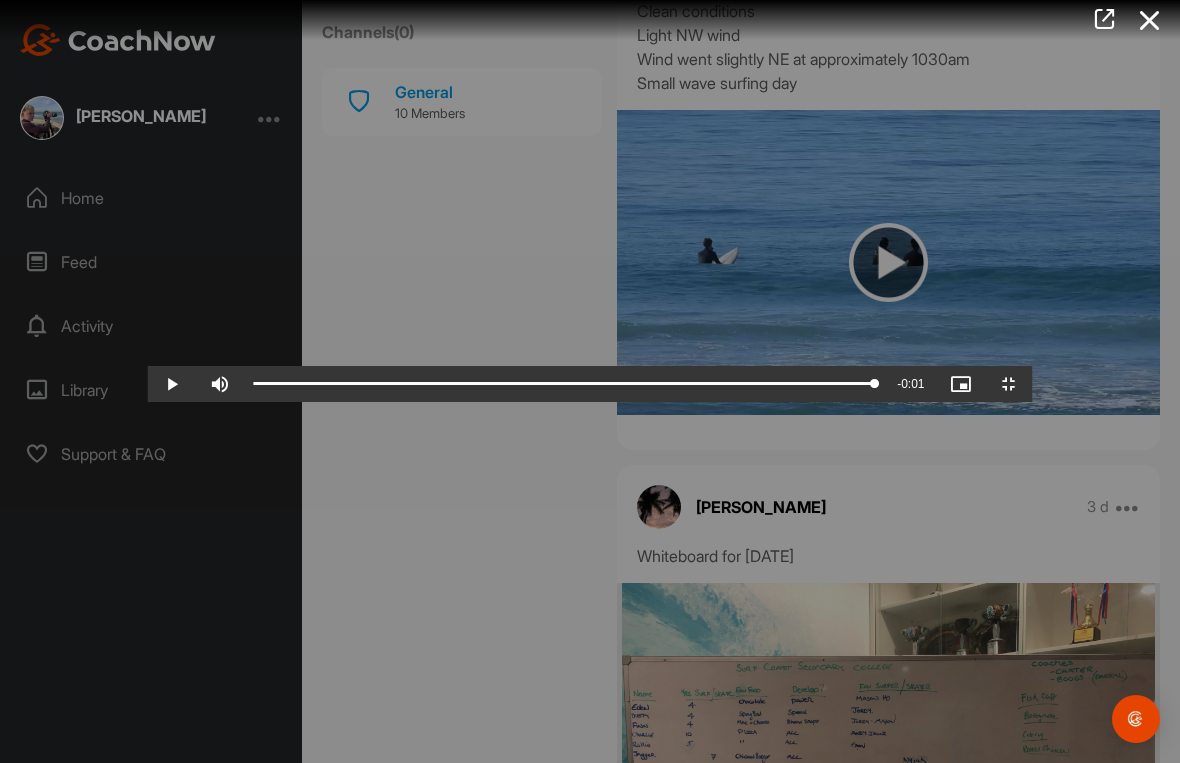 click on "Loaded :  100.00%" at bounding box center (565, 384) 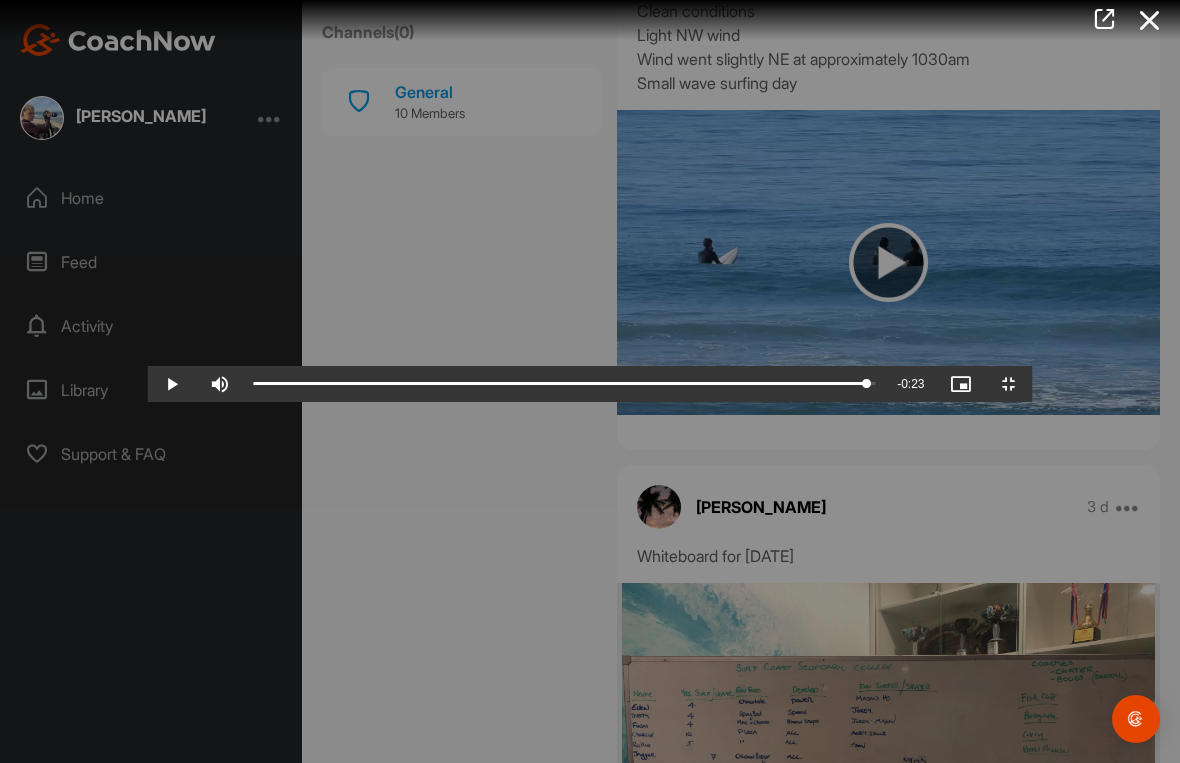 click on "Loaded :  98.64%" at bounding box center [565, 384] 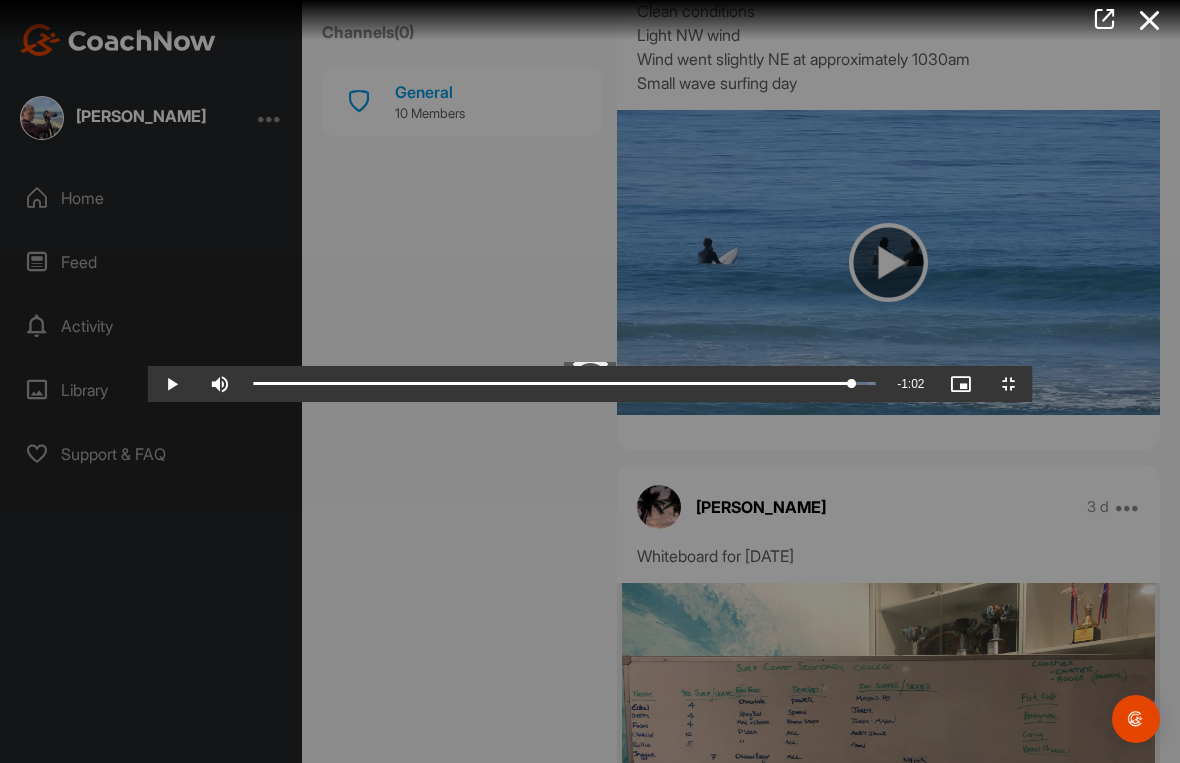 click on "Loaded :  100.00%" at bounding box center (565, 384) 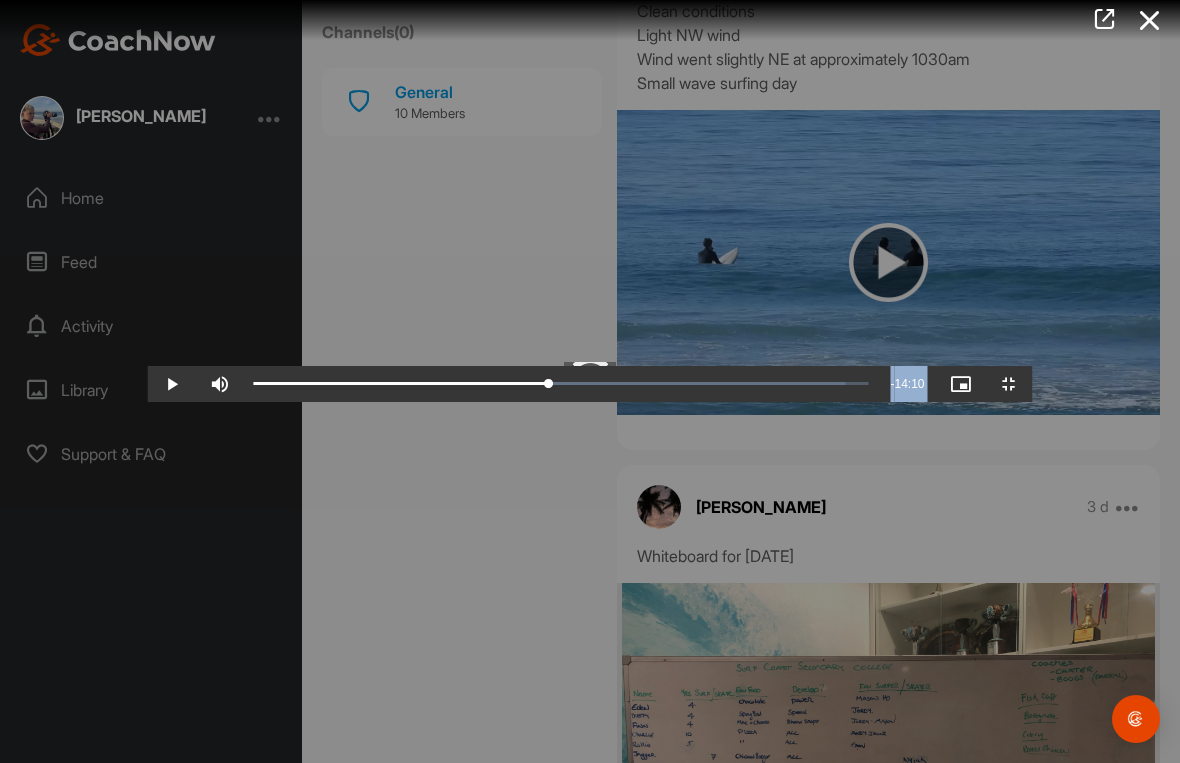 click at bounding box center [401, 384] 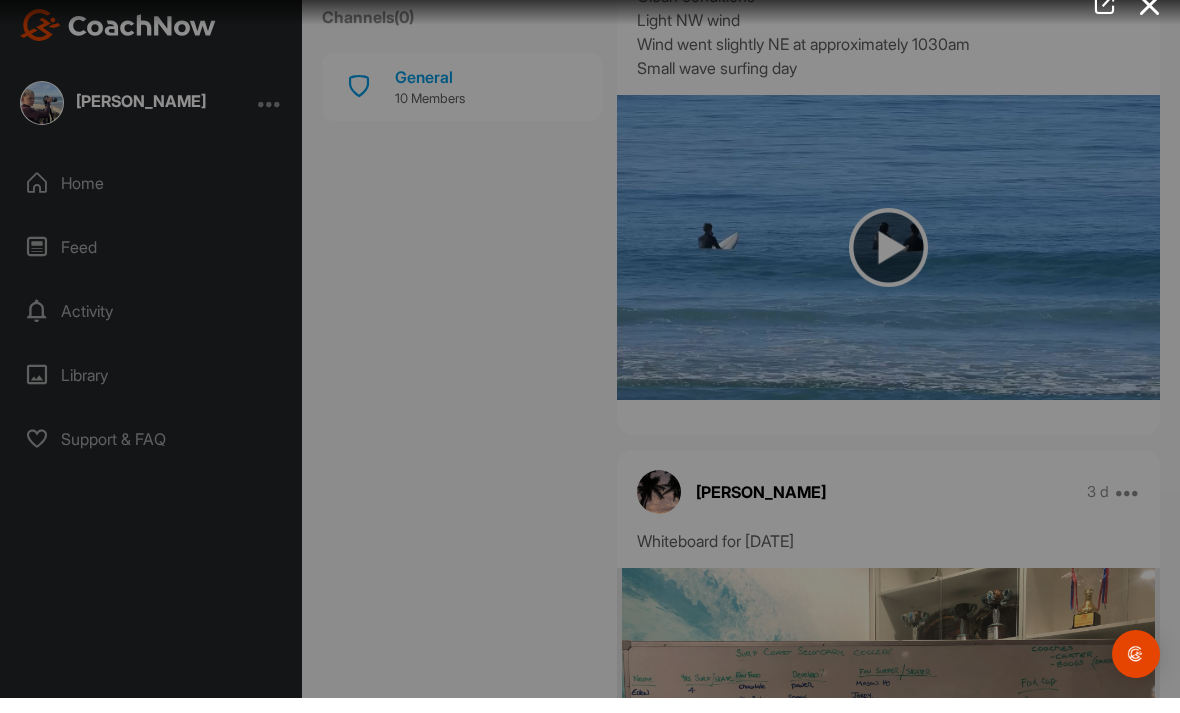 scroll, scrollTop: 15, scrollLeft: 0, axis: vertical 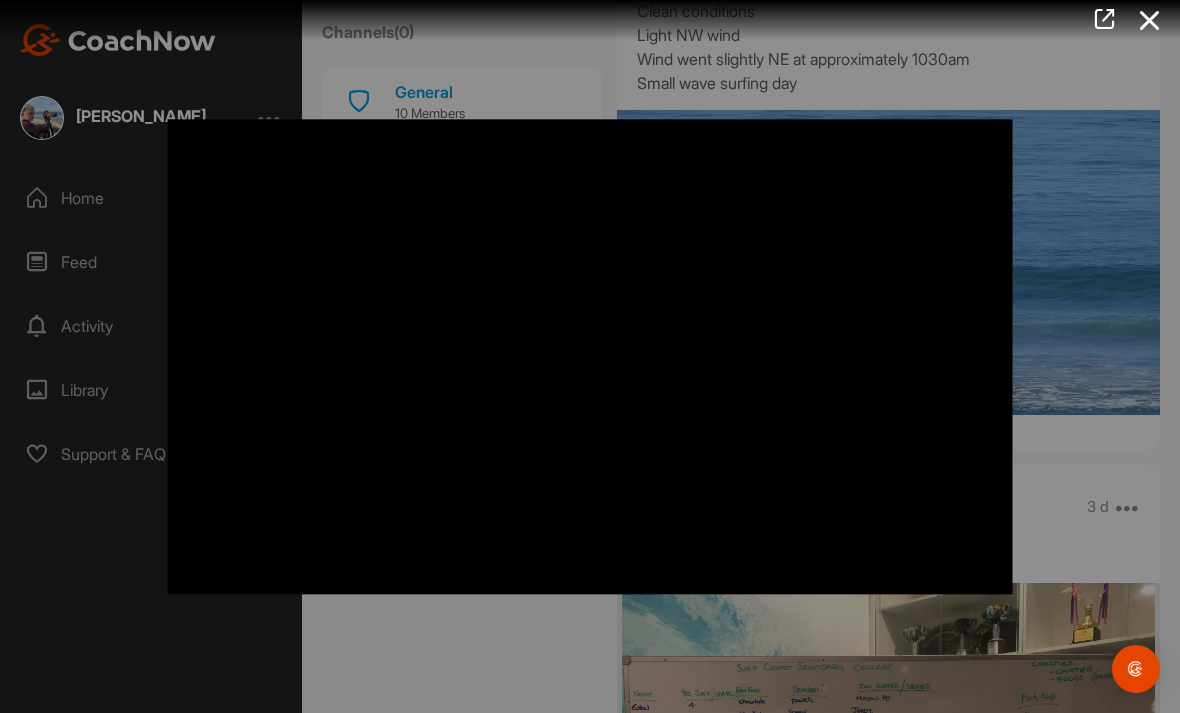 click at bounding box center [1150, 20] 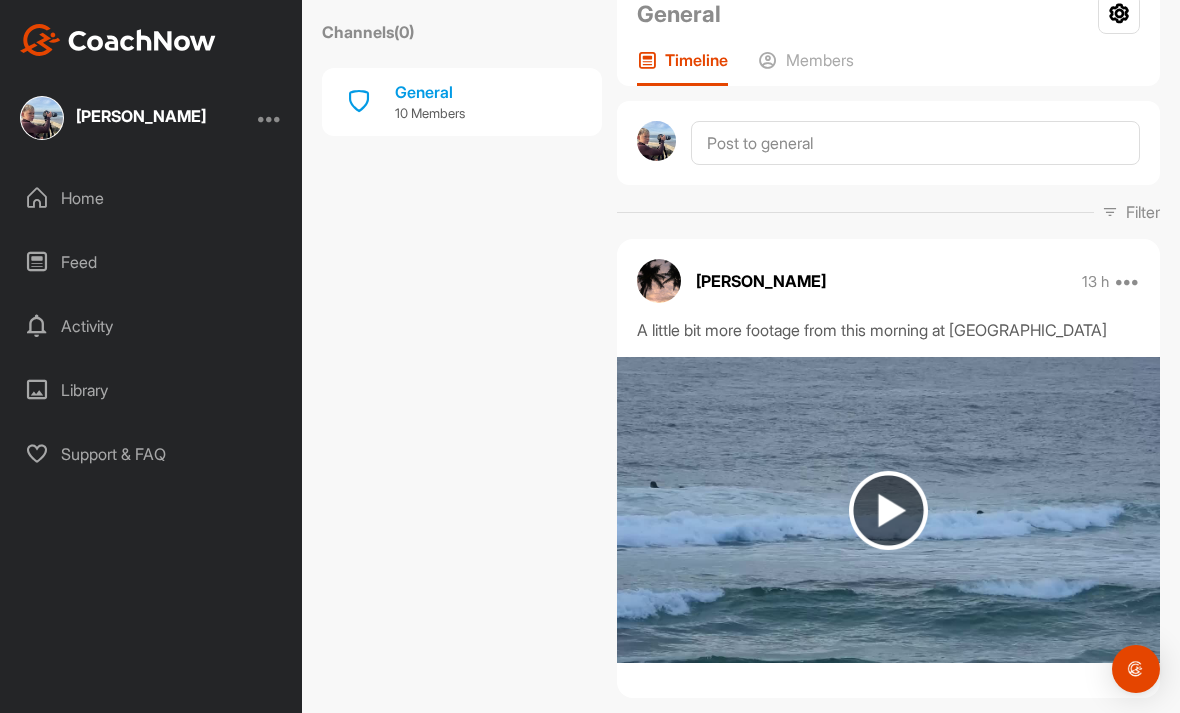 scroll, scrollTop: 185, scrollLeft: 0, axis: vertical 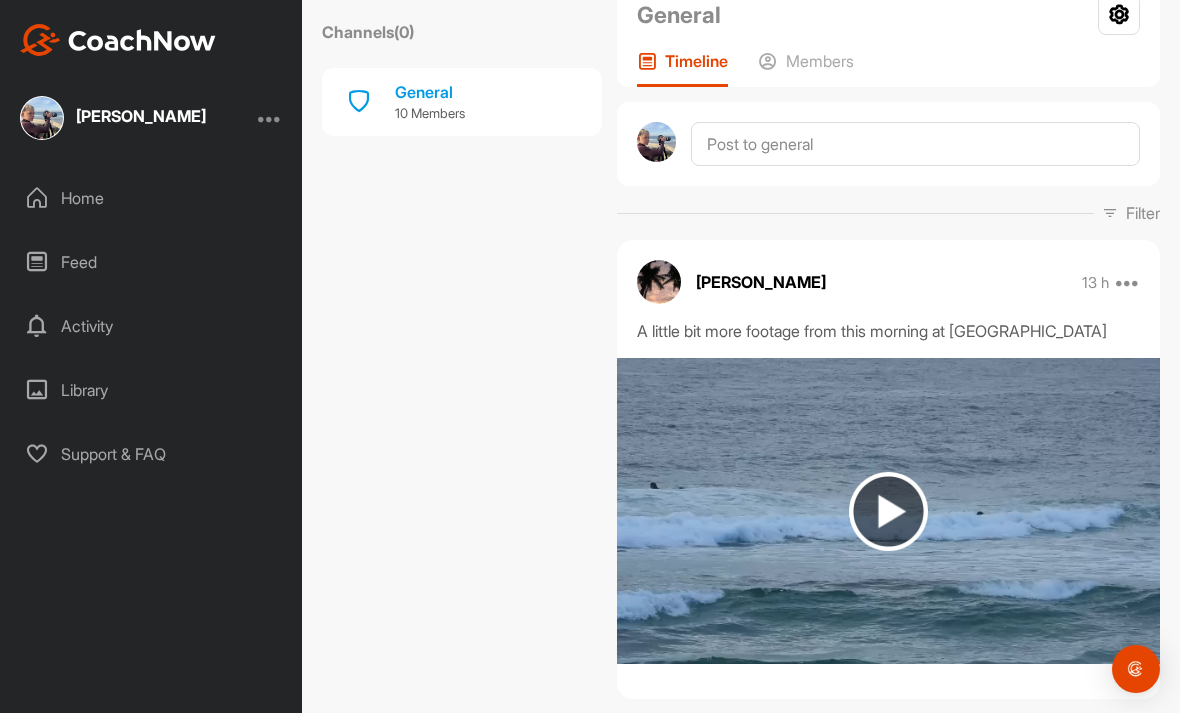 click at bounding box center [888, 510] 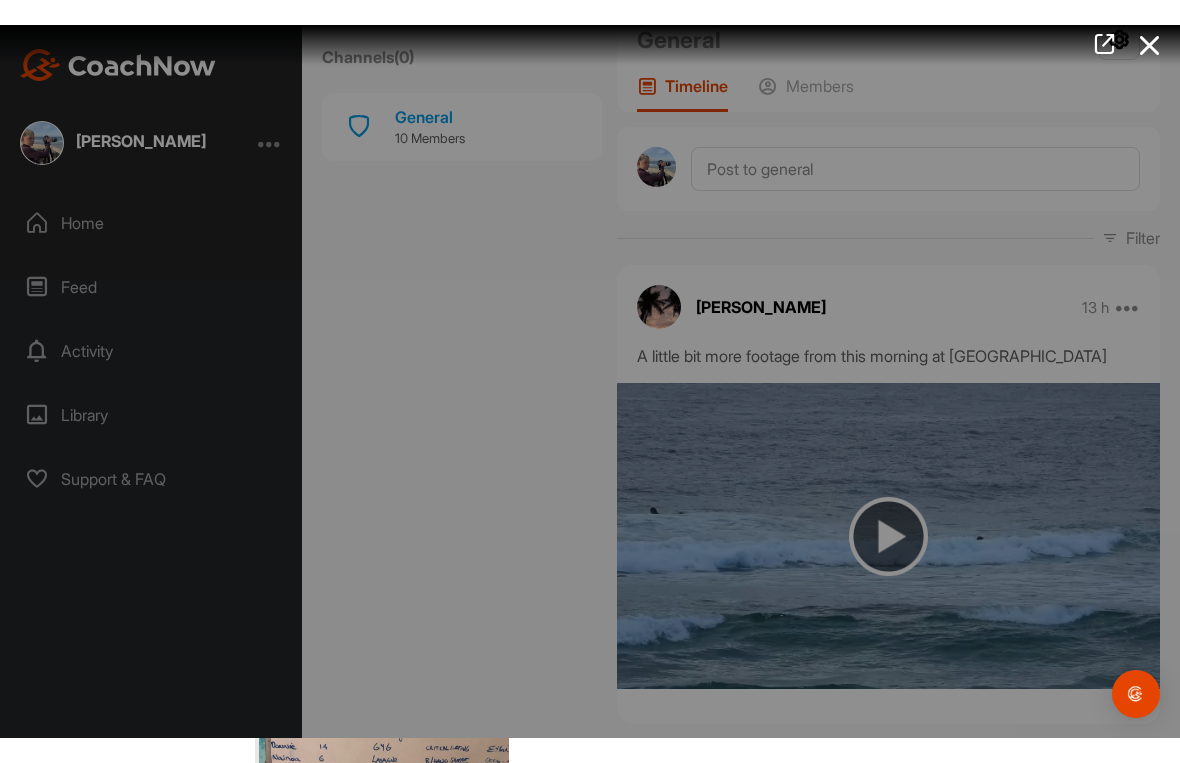 scroll, scrollTop: 0, scrollLeft: 0, axis: both 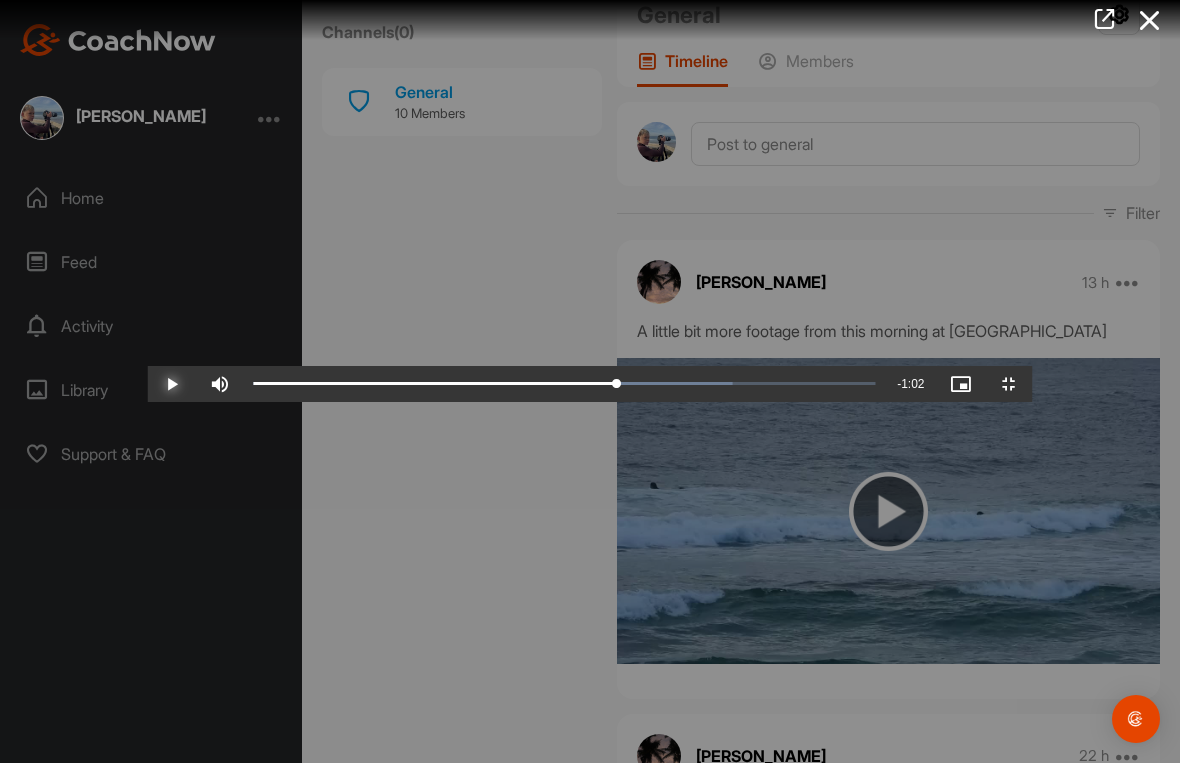 click at bounding box center (435, 384) 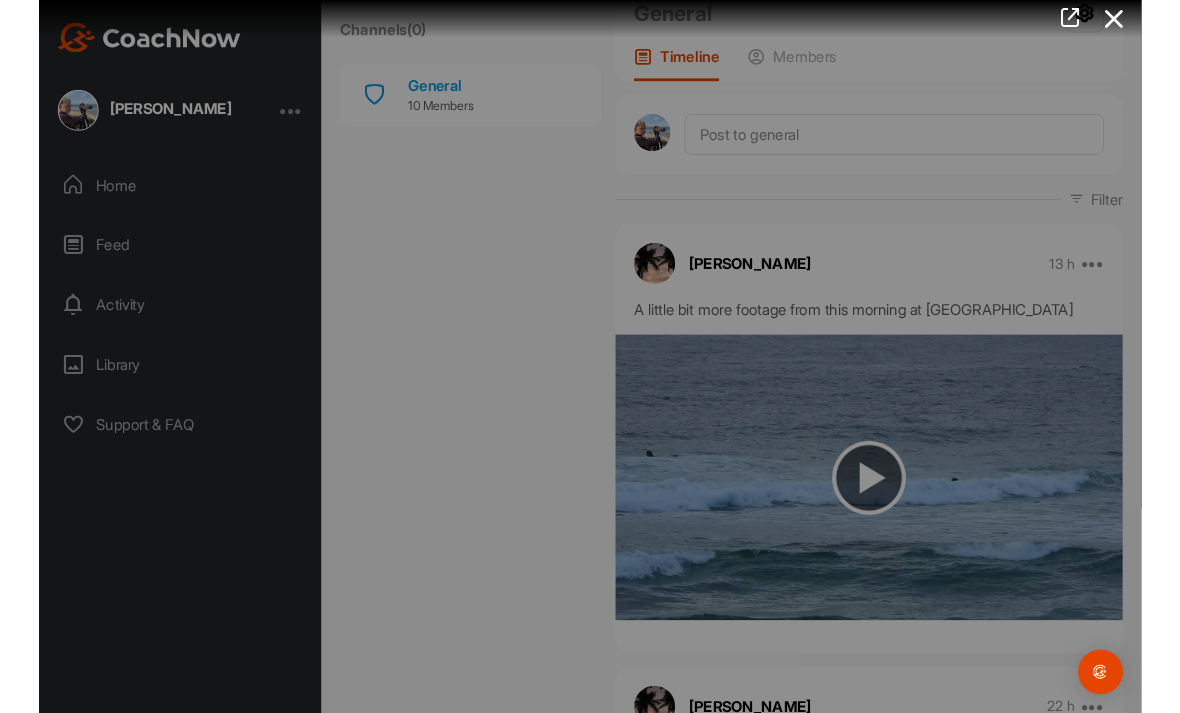scroll, scrollTop: 15, scrollLeft: 0, axis: vertical 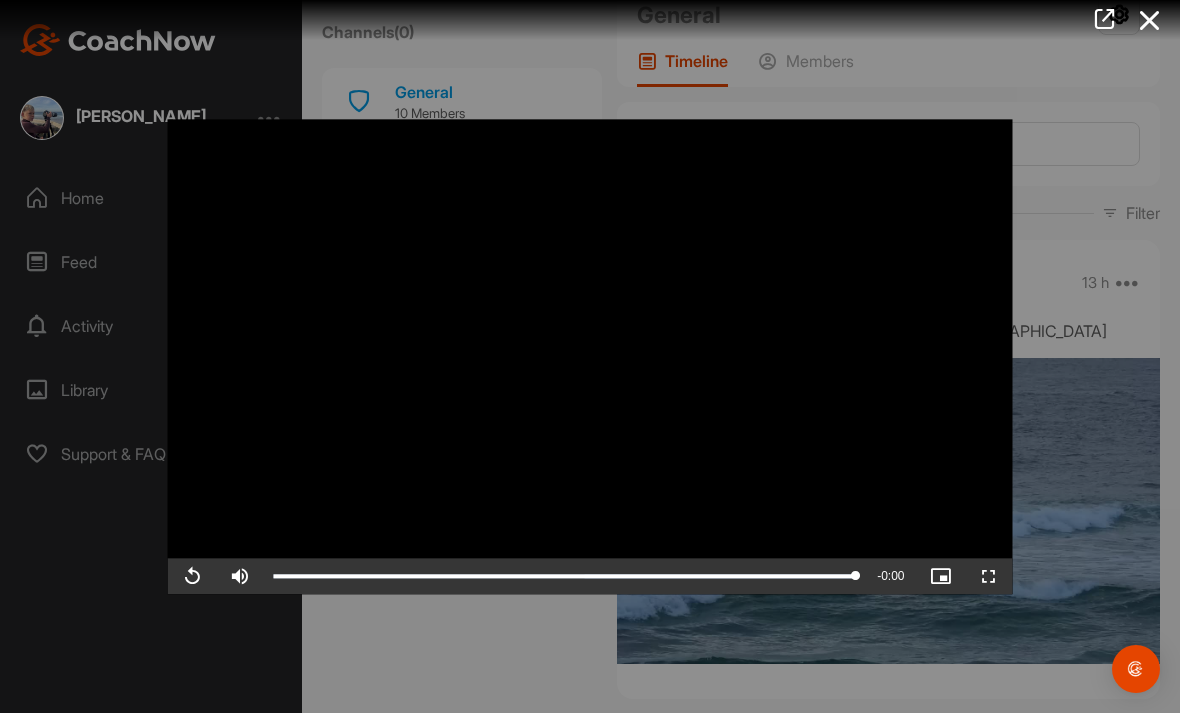 click at bounding box center [1150, 20] 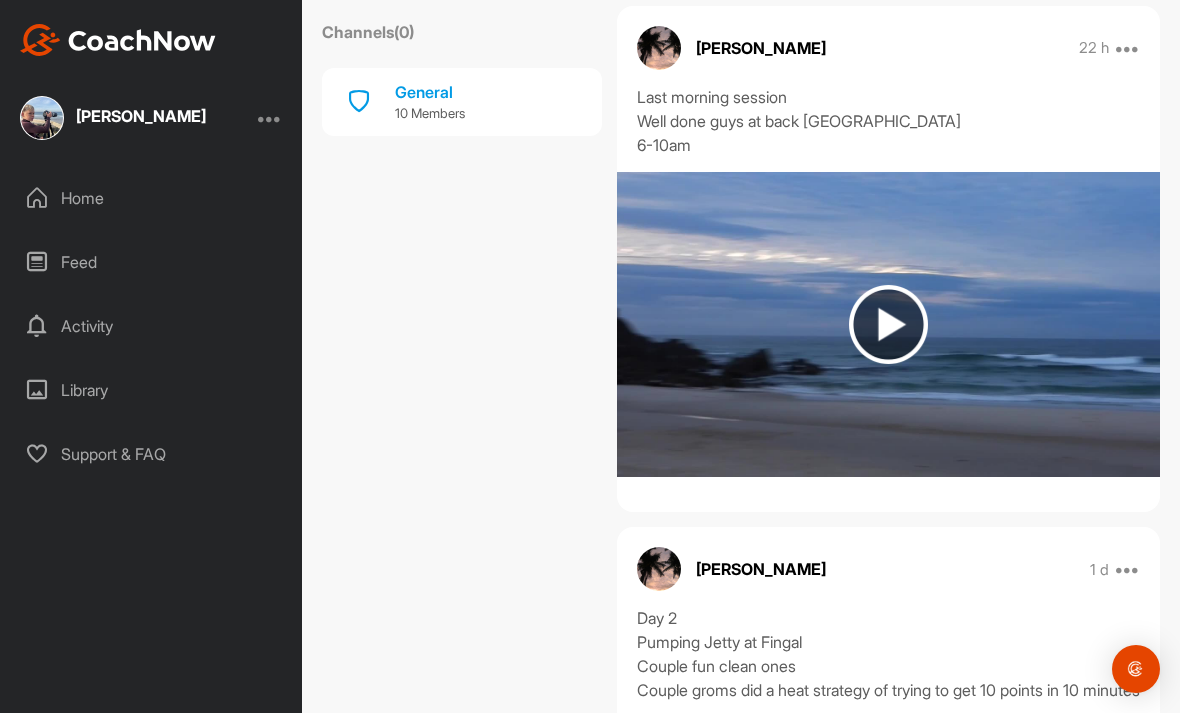scroll, scrollTop: 894, scrollLeft: 0, axis: vertical 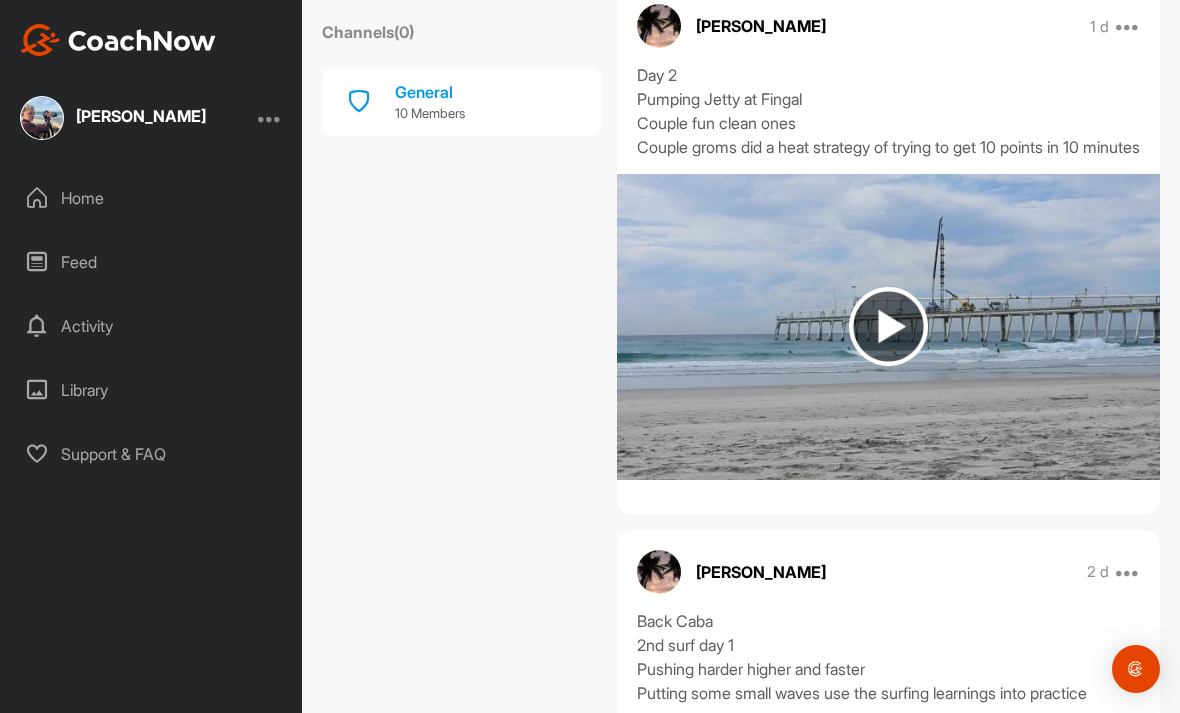 click at bounding box center [888, 326] 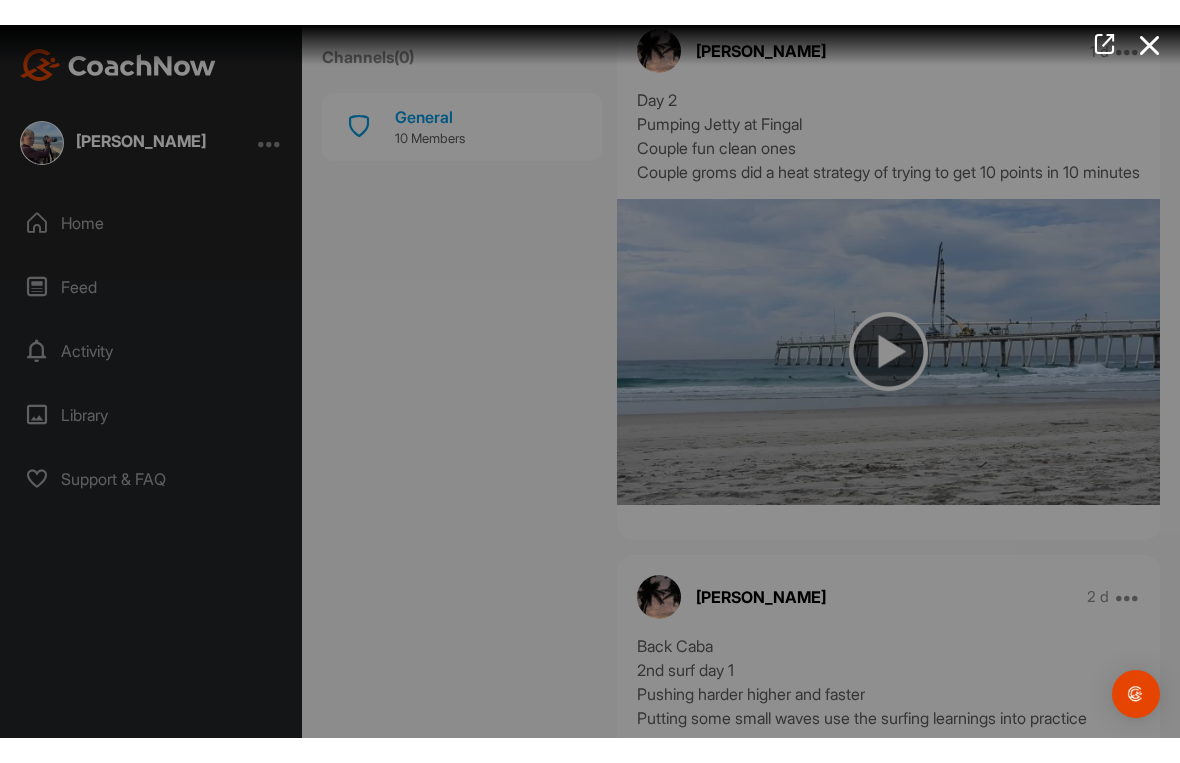 scroll, scrollTop: 0, scrollLeft: 0, axis: both 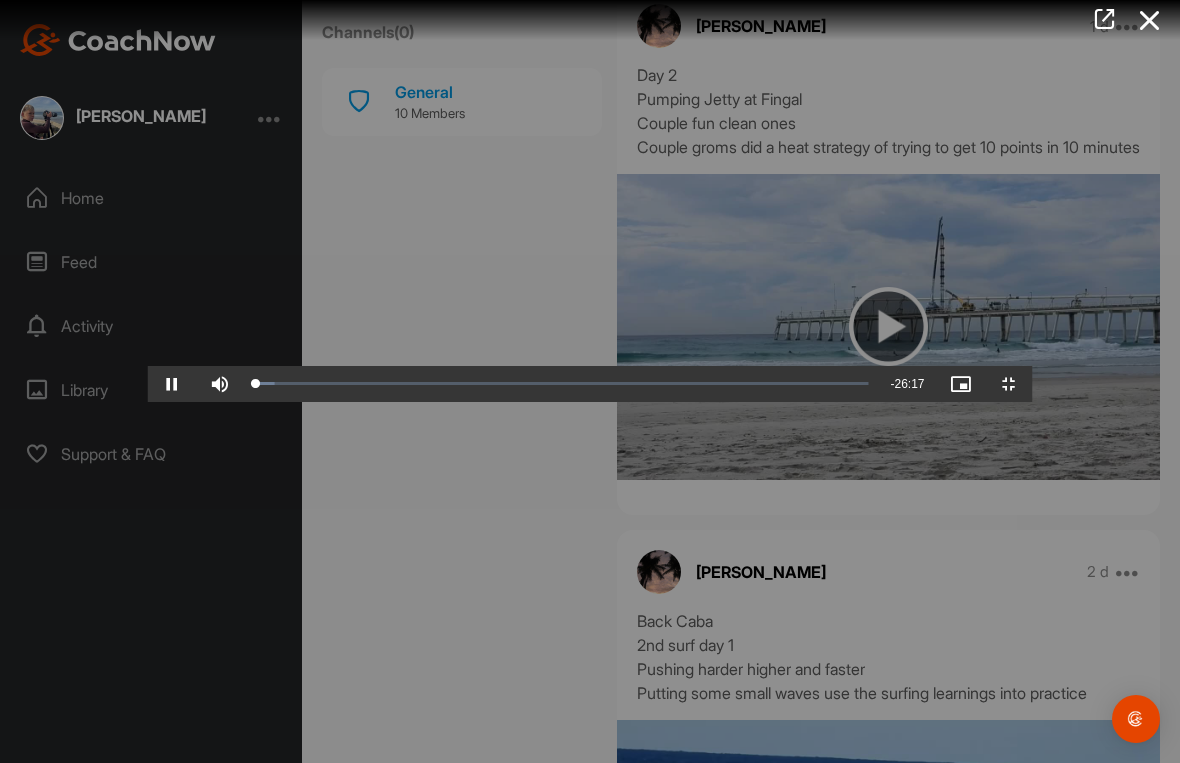 click on "Loaded :  3.42%" at bounding box center [561, 384] 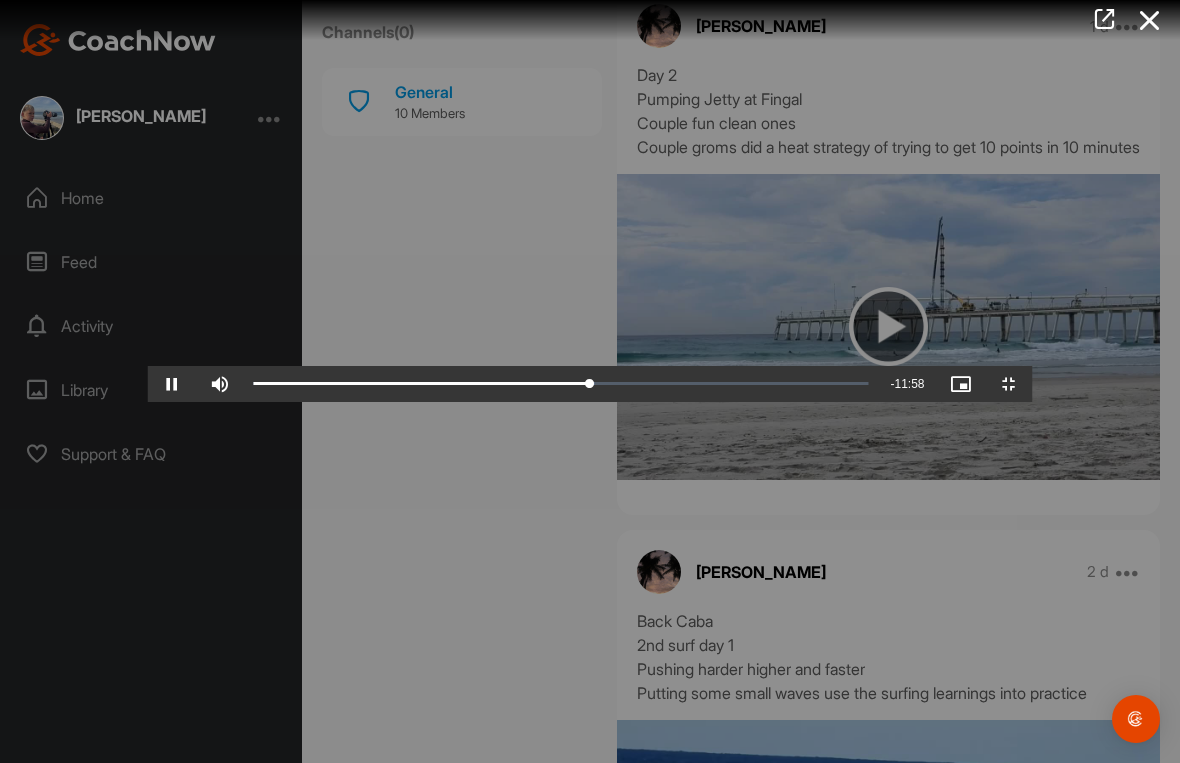 click on "Loaded :  55.50%" at bounding box center (561, 384) 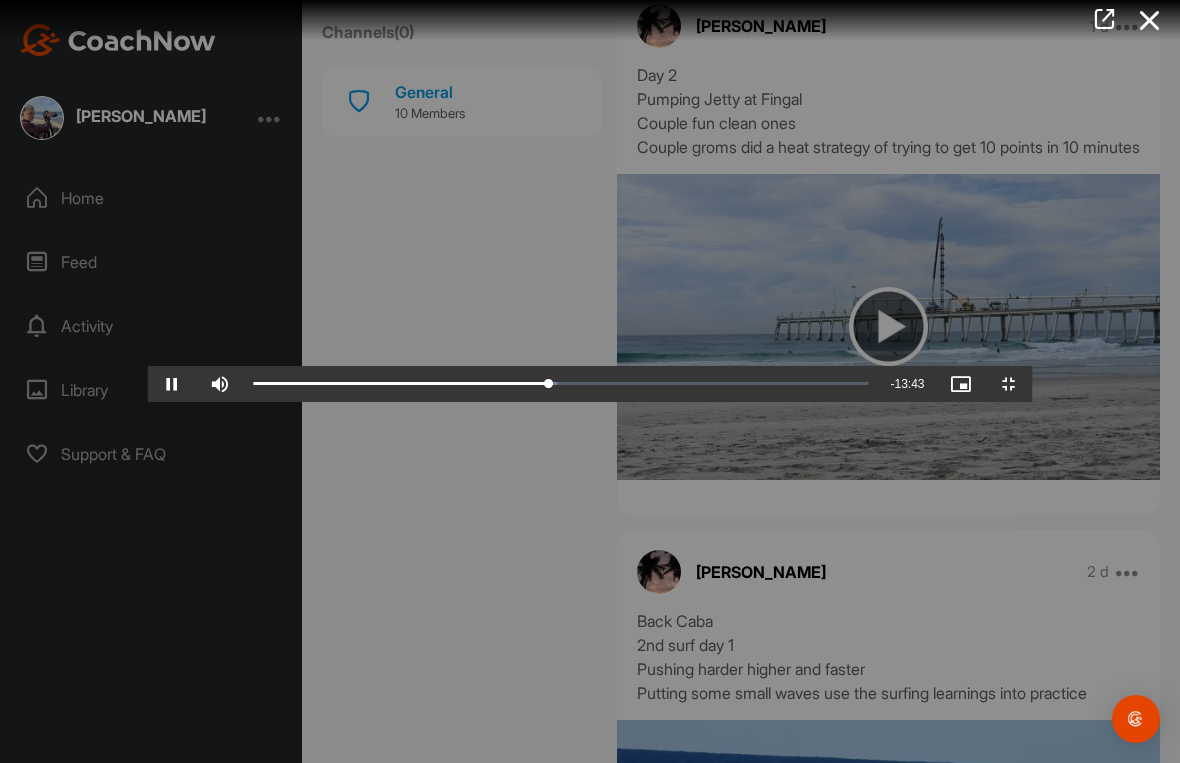 click at bounding box center [401, 384] 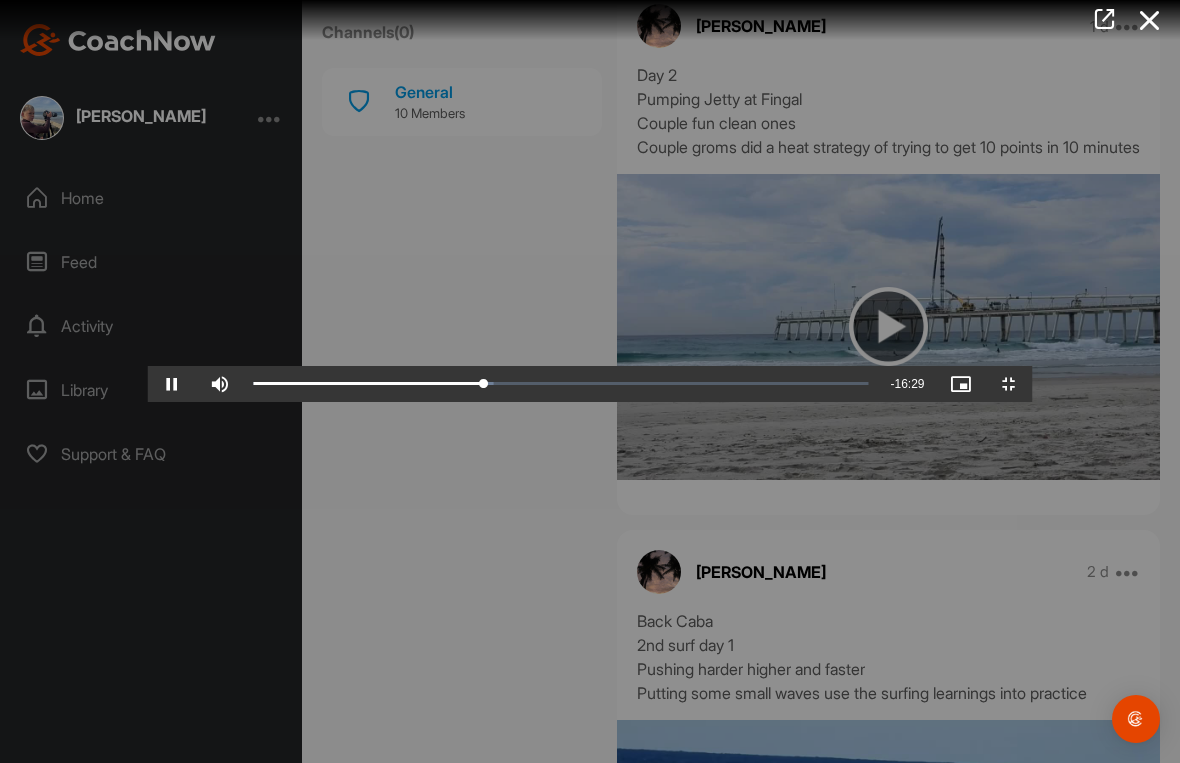 click at bounding box center (369, 384) 